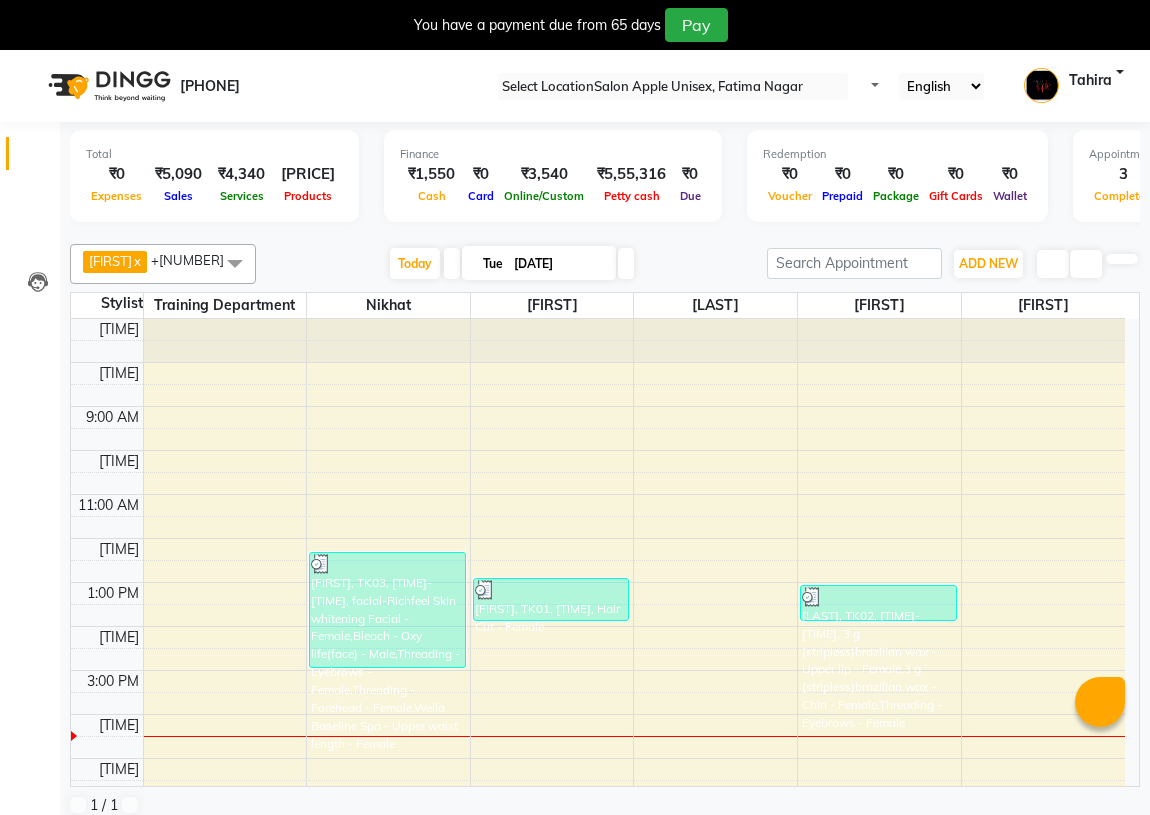 scroll, scrollTop: 0, scrollLeft: 0, axis: both 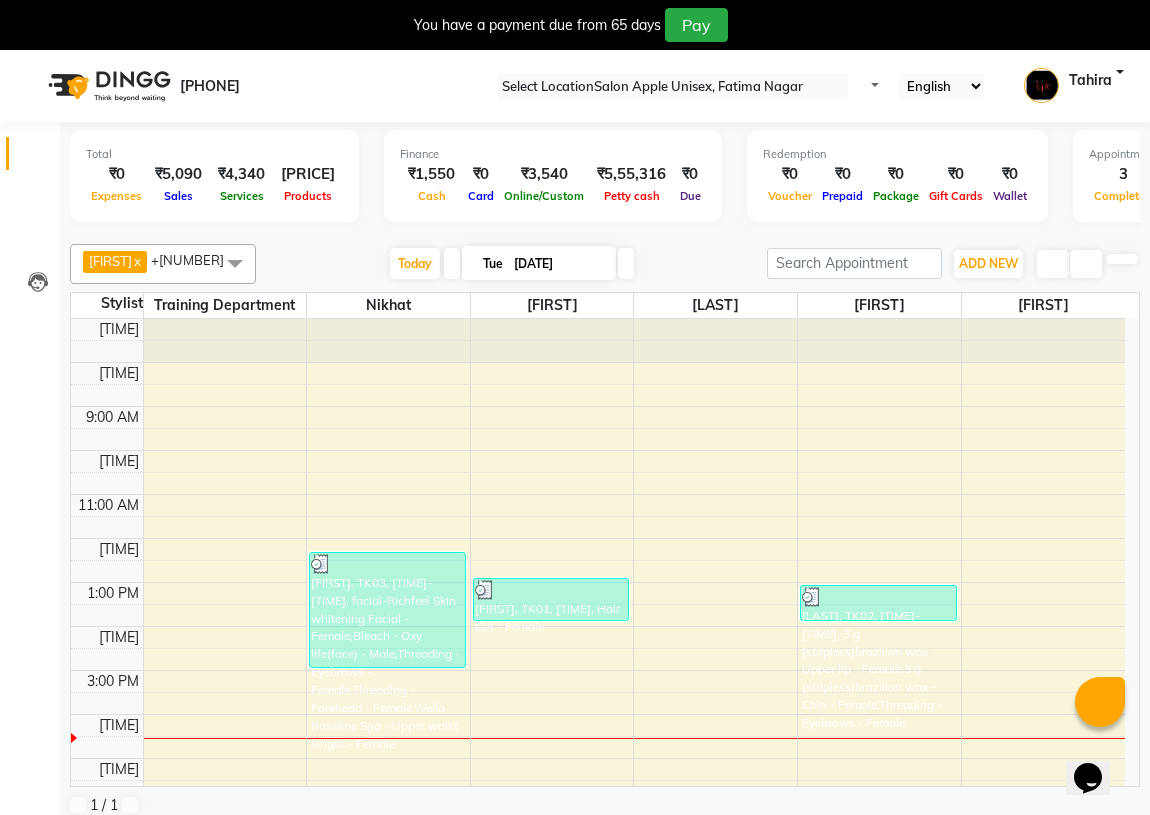 click on "[FIRST] x [FIRST] x [FIRST] x [FIRST]  x [FIRST]  x Training Department  x [FIRST]  x [FIRST]  x [FIRST]  x [FIRST]  x +9 Select All [FIRST] [FIRST] [FIRST] [FIRST] [FIRST] Training Department [FIRST] Group By  Staff View   Room View  View as Vertical  Vertical - Week View  Horizontal  Horizontal - Week View  List  Toggle Dropdown Calendar Settings Manage Tags   Arrange Stylists   Reset Stylists  Full Screen Appointment Form Zoom 50% Staff/Room Display Count 7 Stylist Training Department [FIRST] [FIRST] [FIRST] [FIRST] [FIRST] 7:00 AM 8:00 AM" at bounding box center [605, 530] 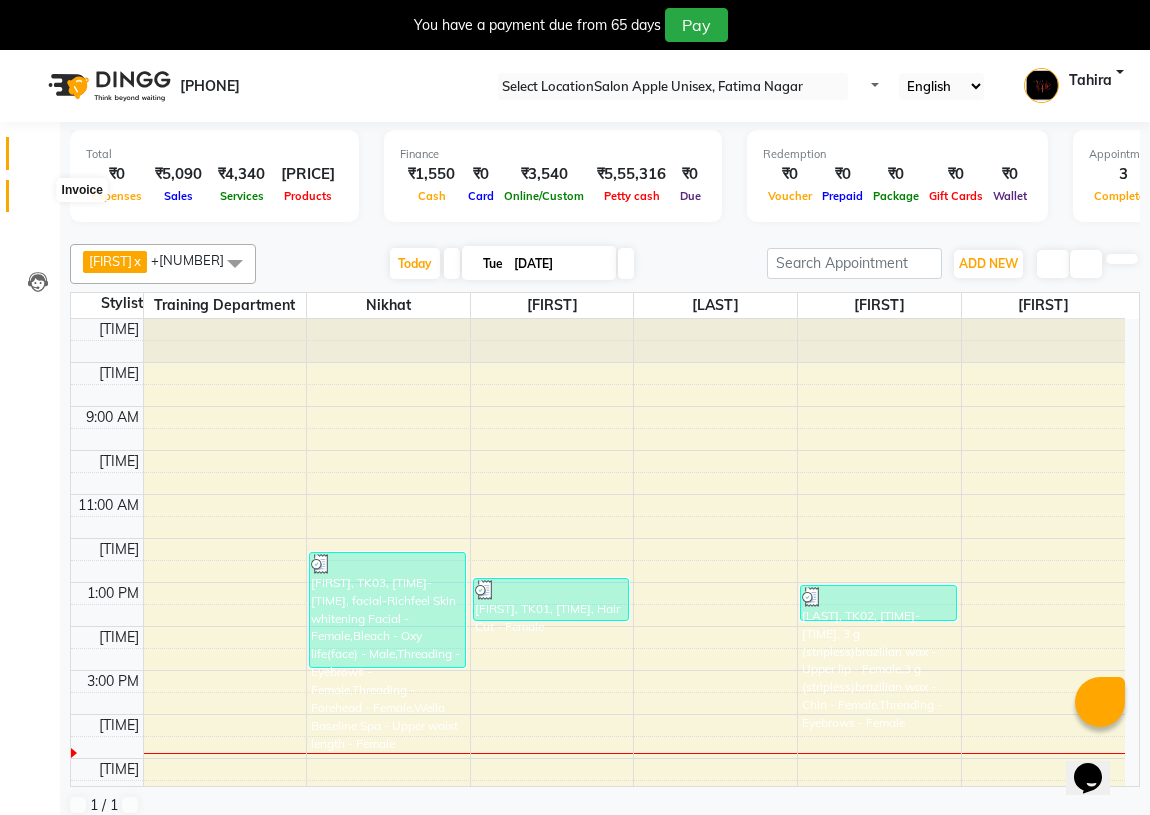 click at bounding box center [38, 201] 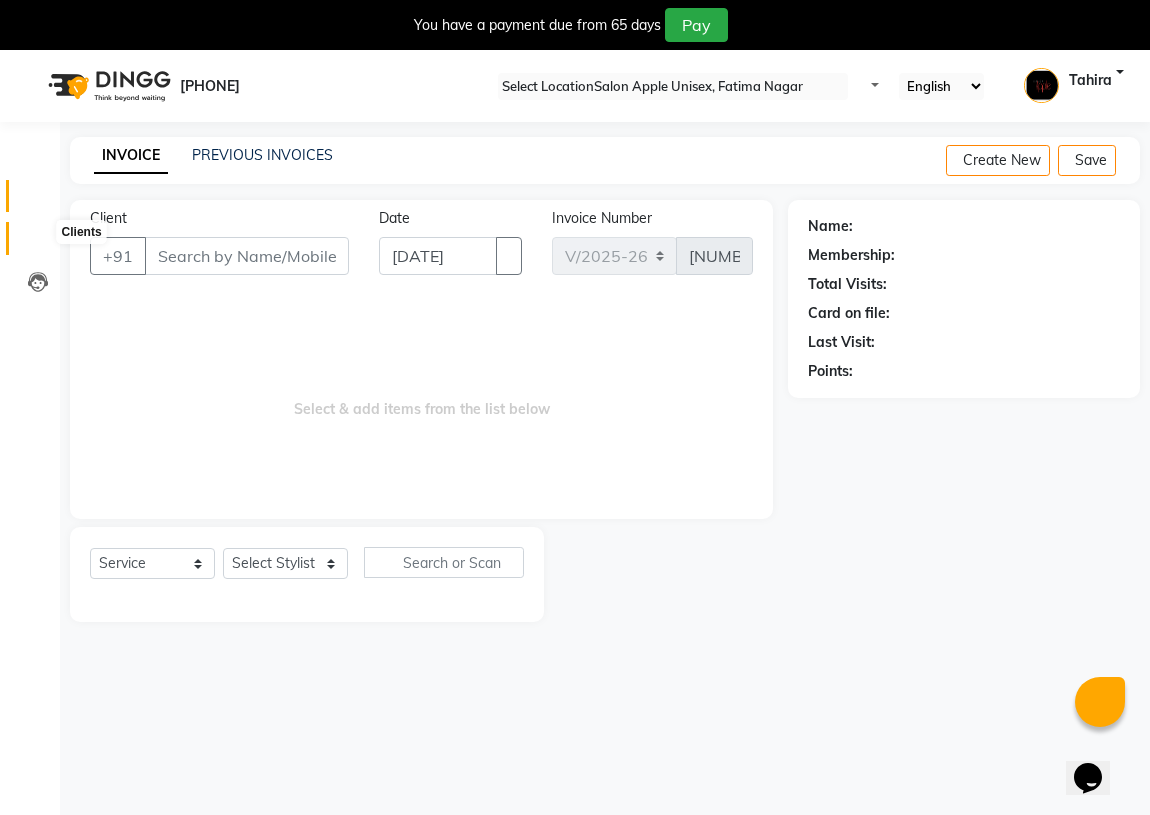 click at bounding box center [38, 243] 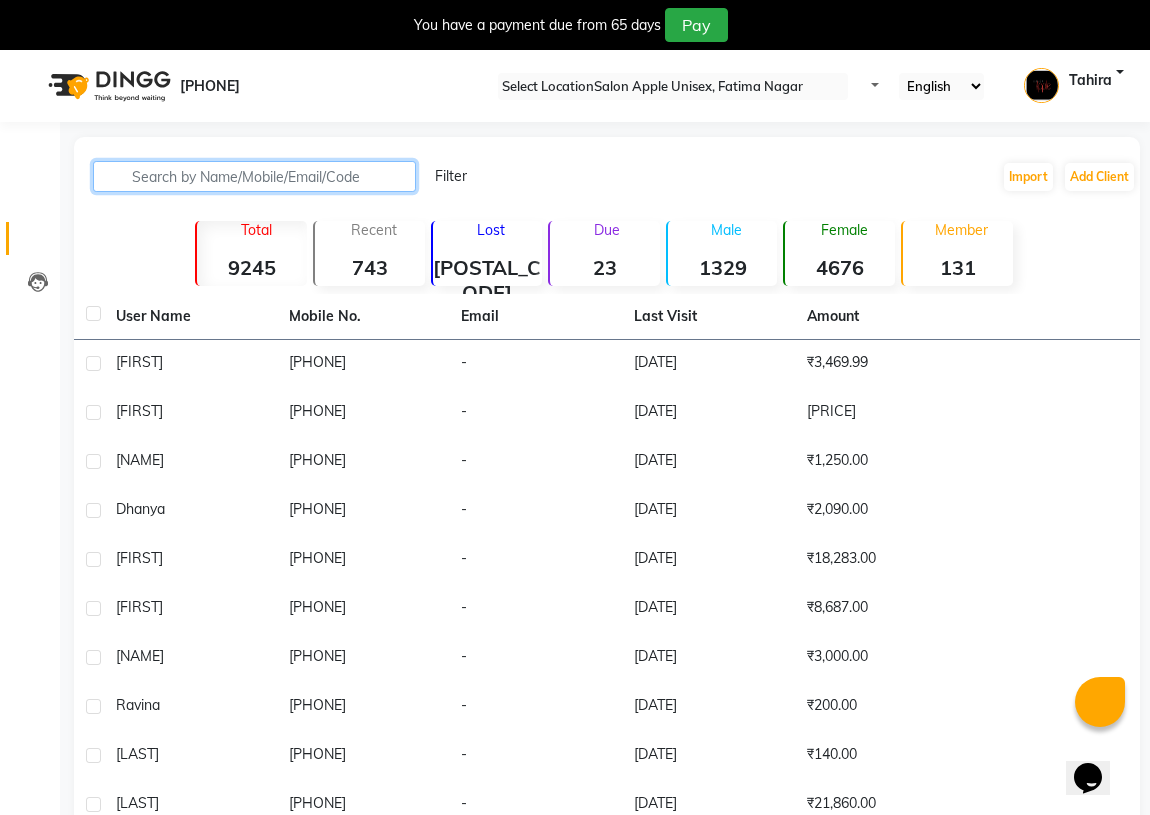 click at bounding box center (254, 176) 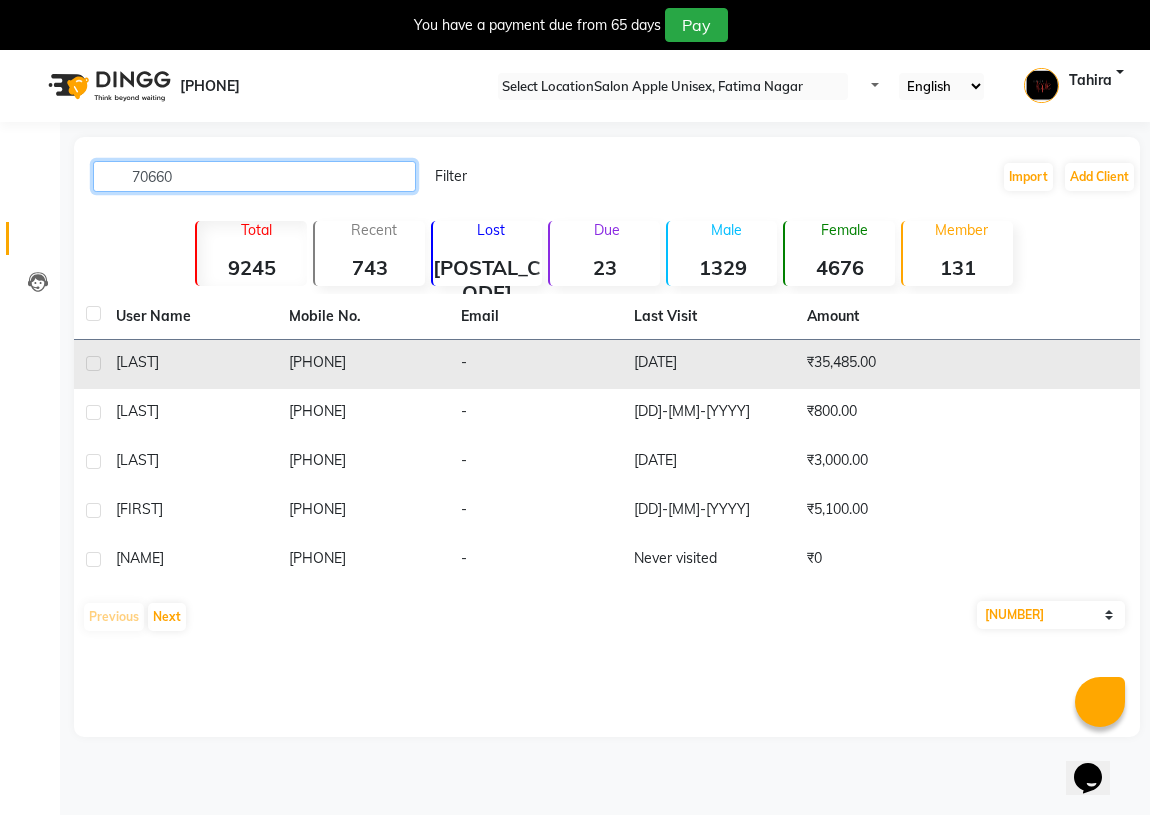 type on "70660" 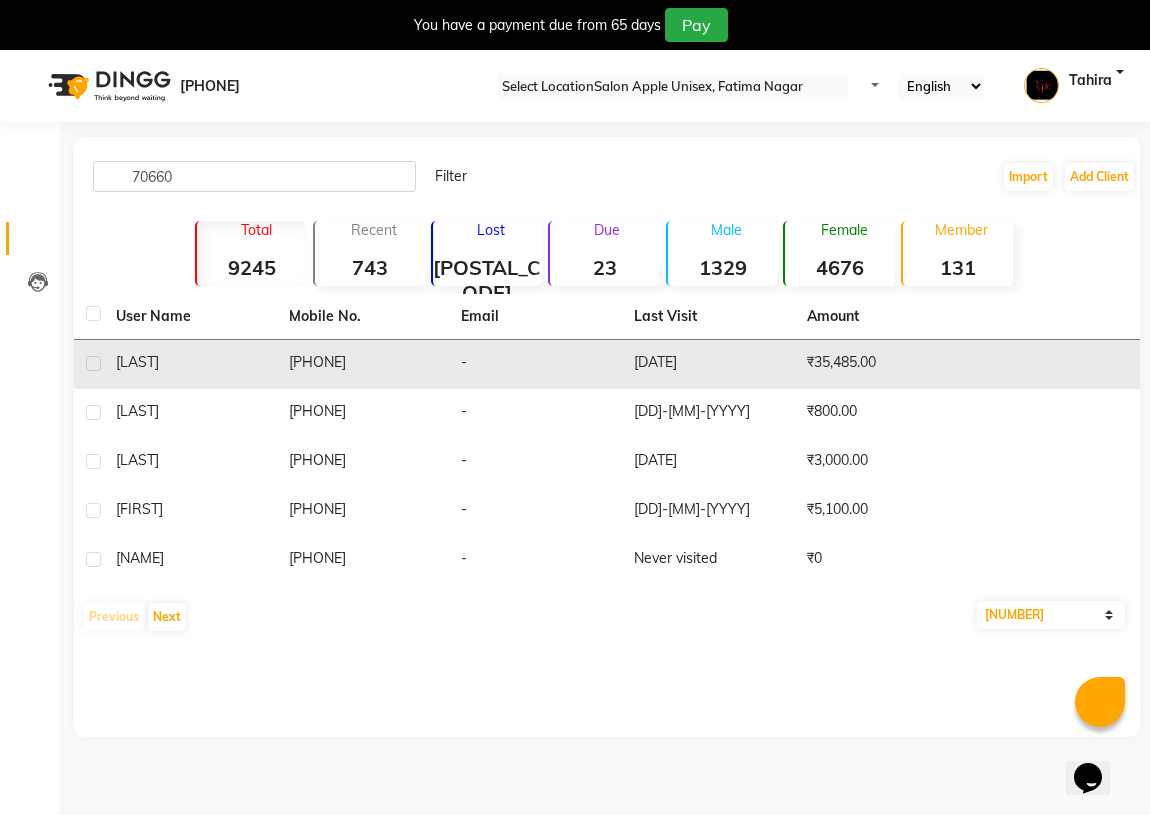 click on "[PHONE]" at bounding box center (363, 364) 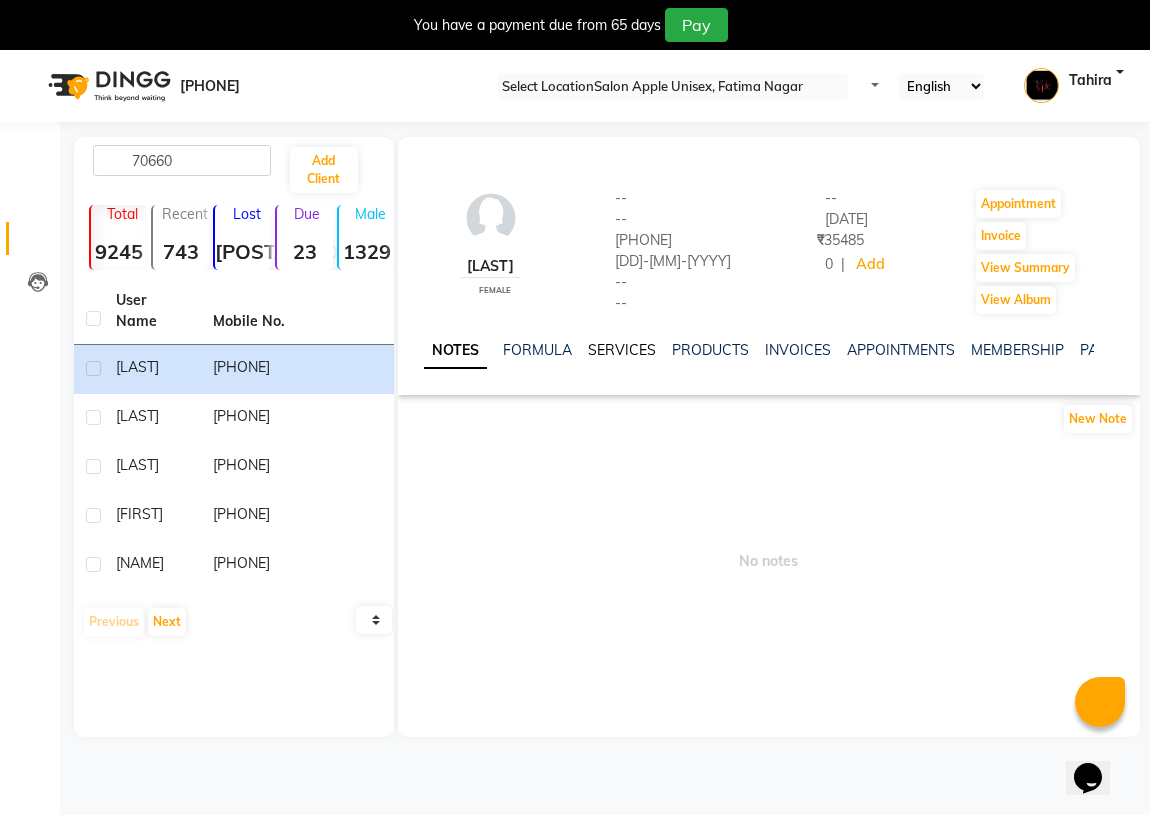 click on "SERVICES" at bounding box center (622, 350) 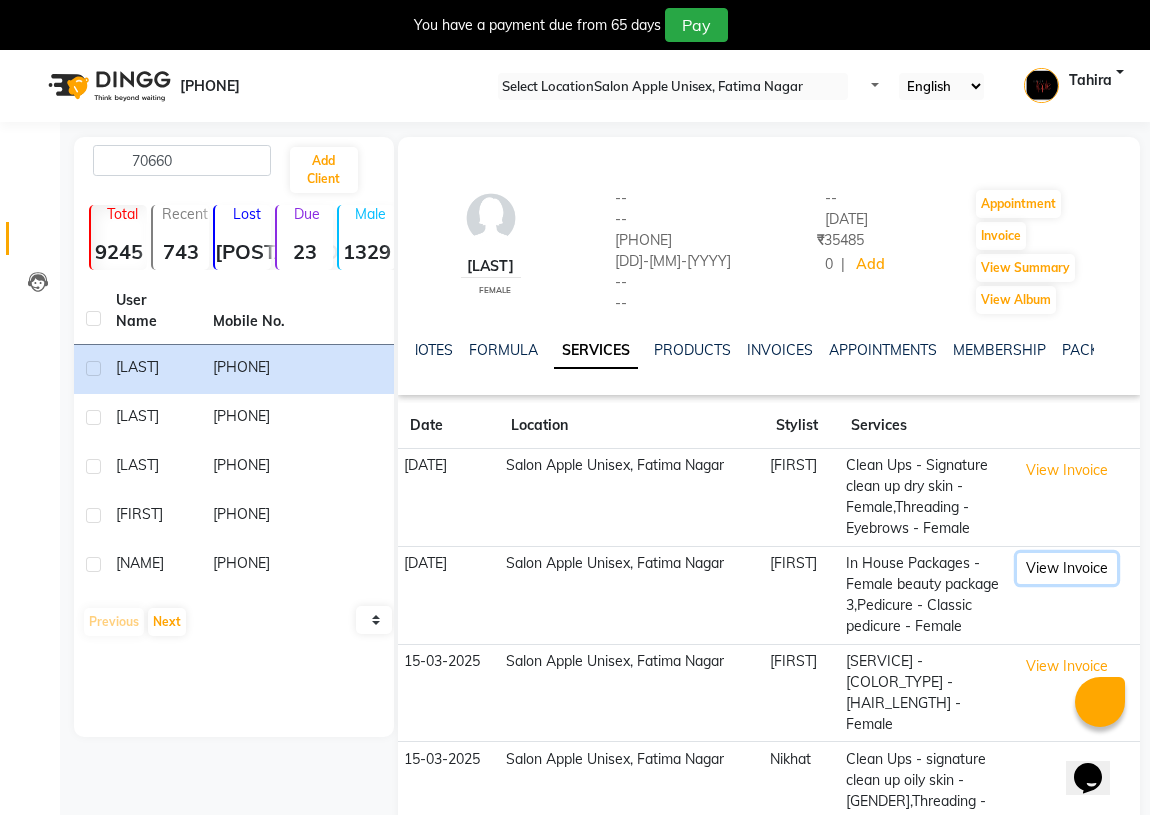 click on "View Invoice" at bounding box center (1067, 470) 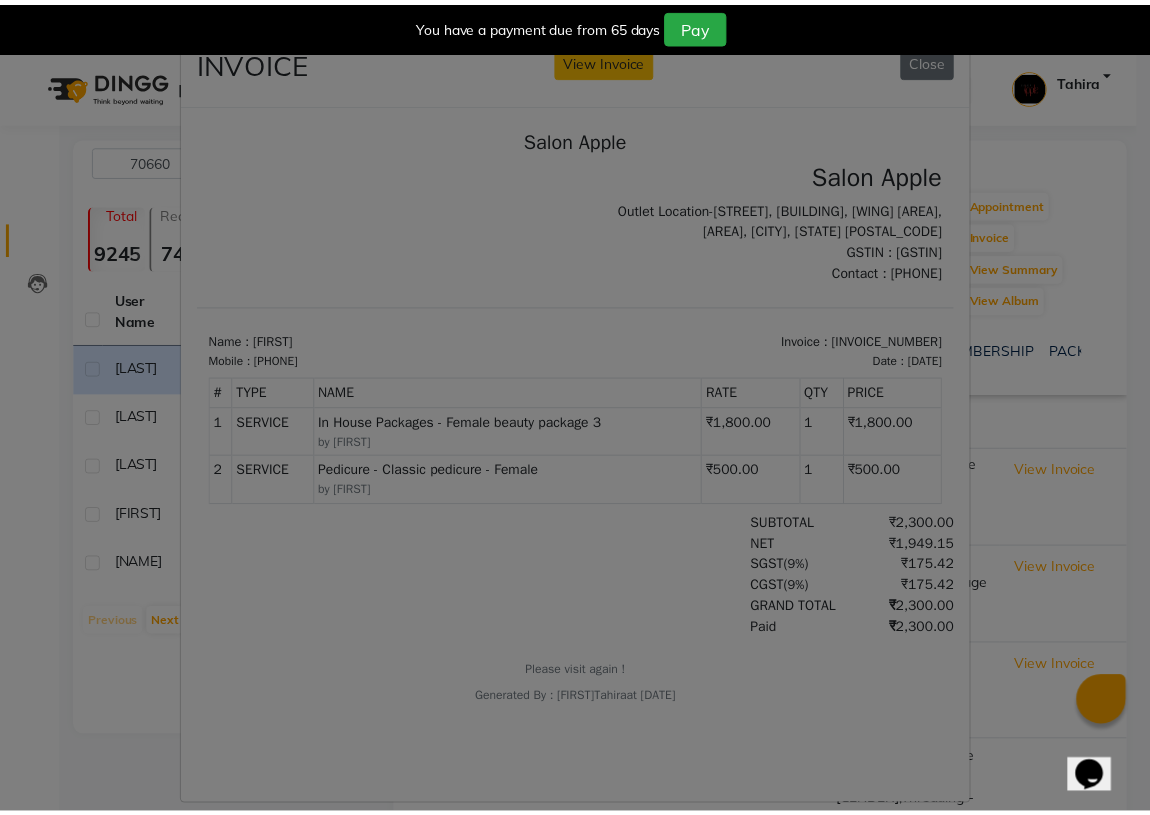 scroll, scrollTop: 0, scrollLeft: 0, axis: both 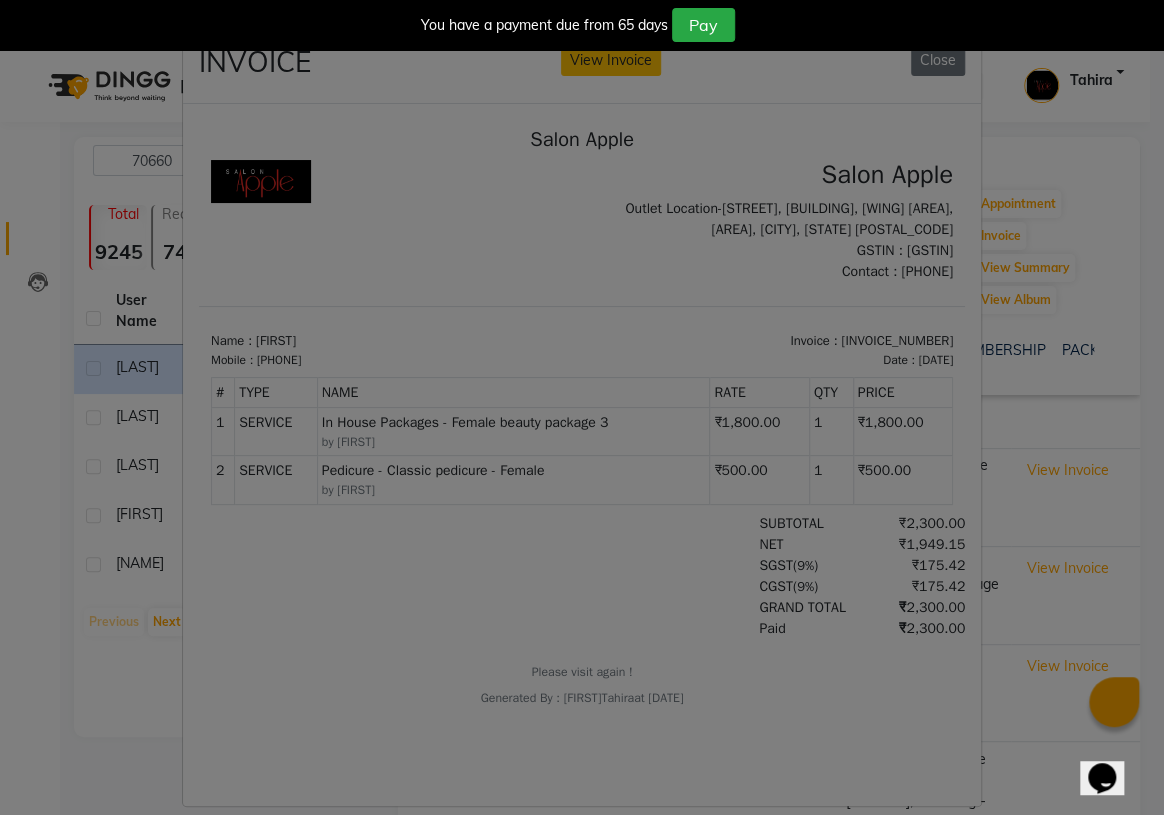 click on "INVOICE View Invoice Close" at bounding box center [582, 407] 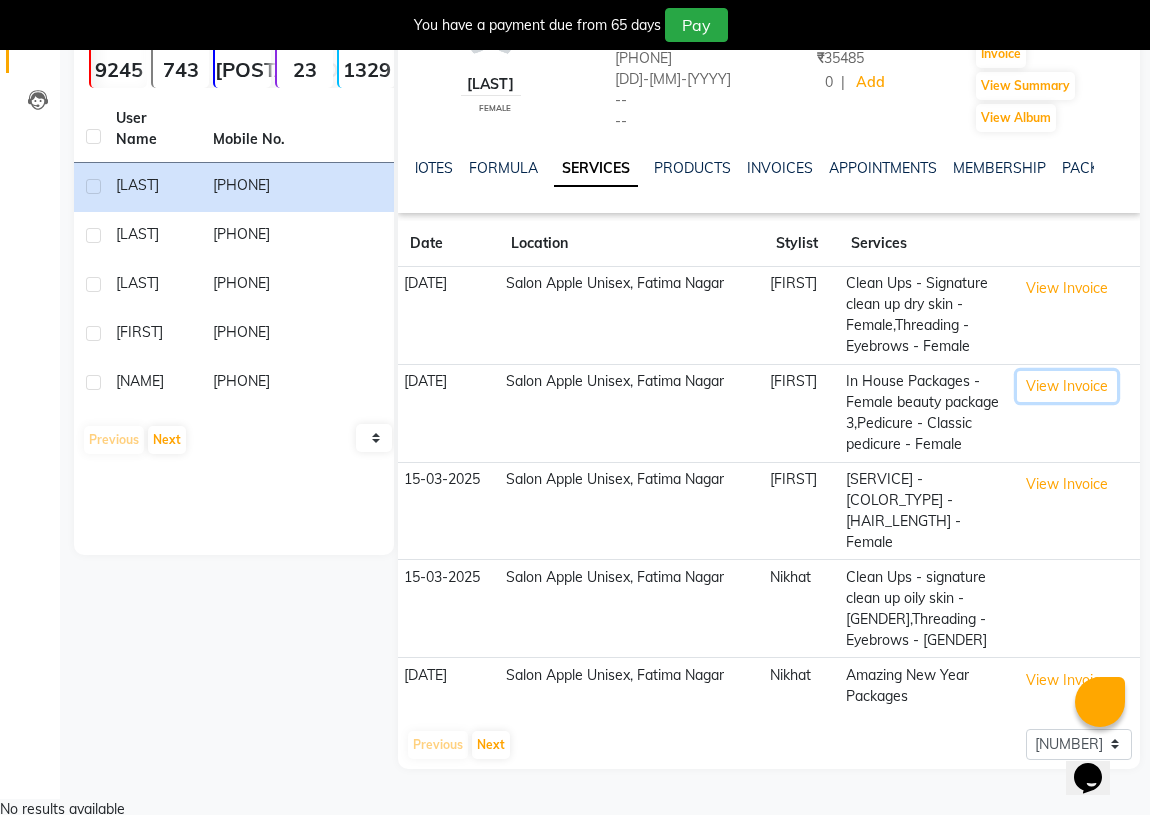 scroll, scrollTop: 0, scrollLeft: 0, axis: both 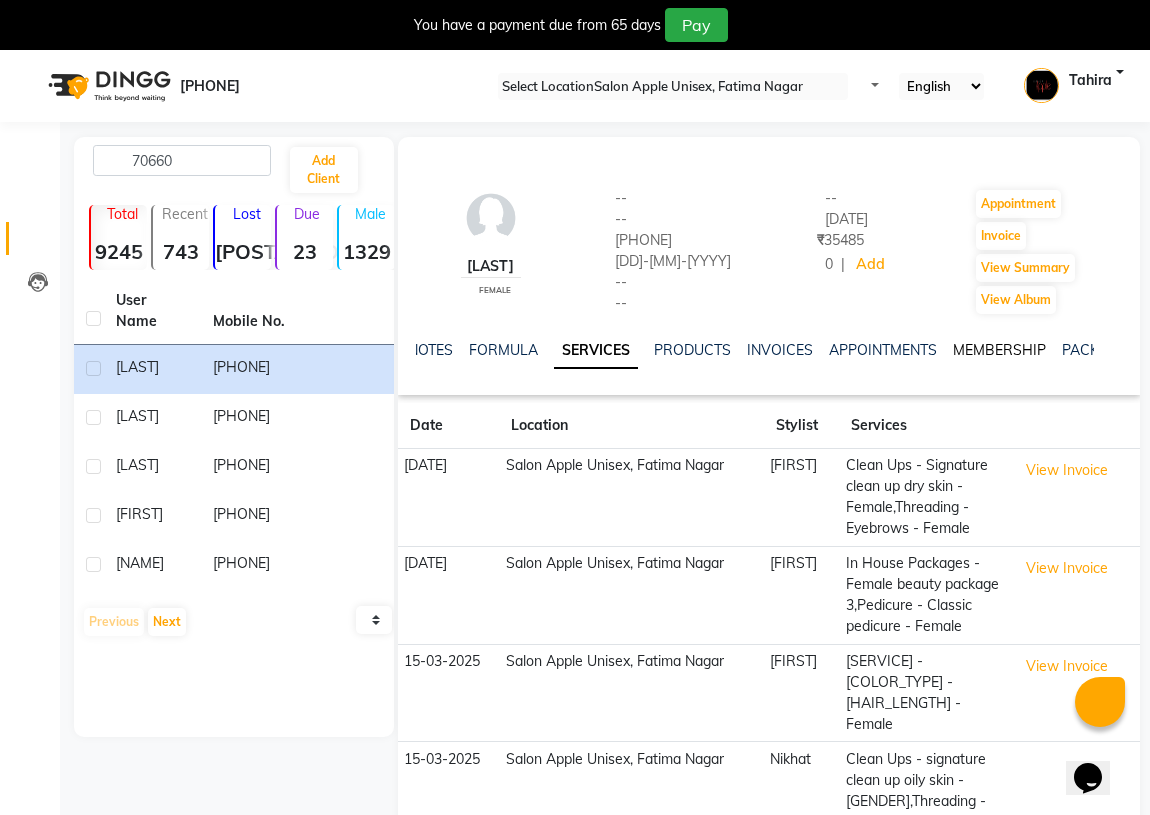 click on "MEMBERSHIP" at bounding box center (999, 350) 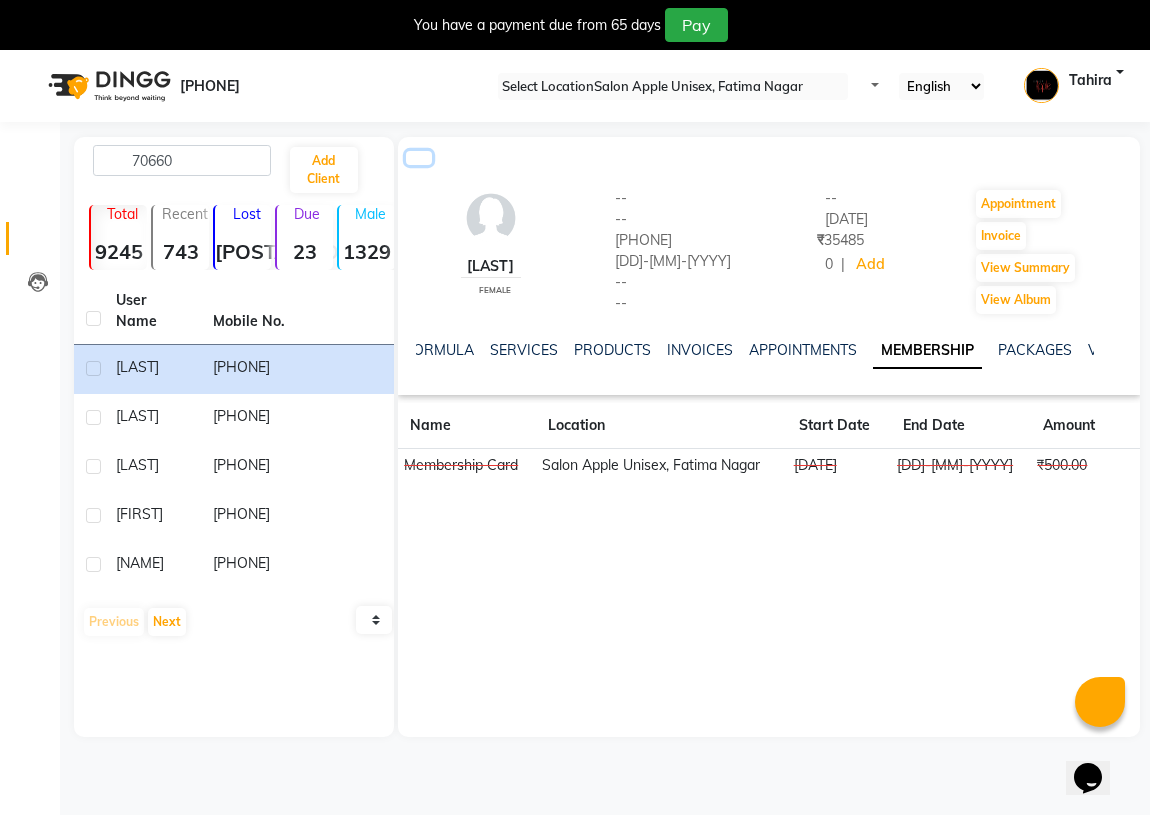 click at bounding box center [419, 158] 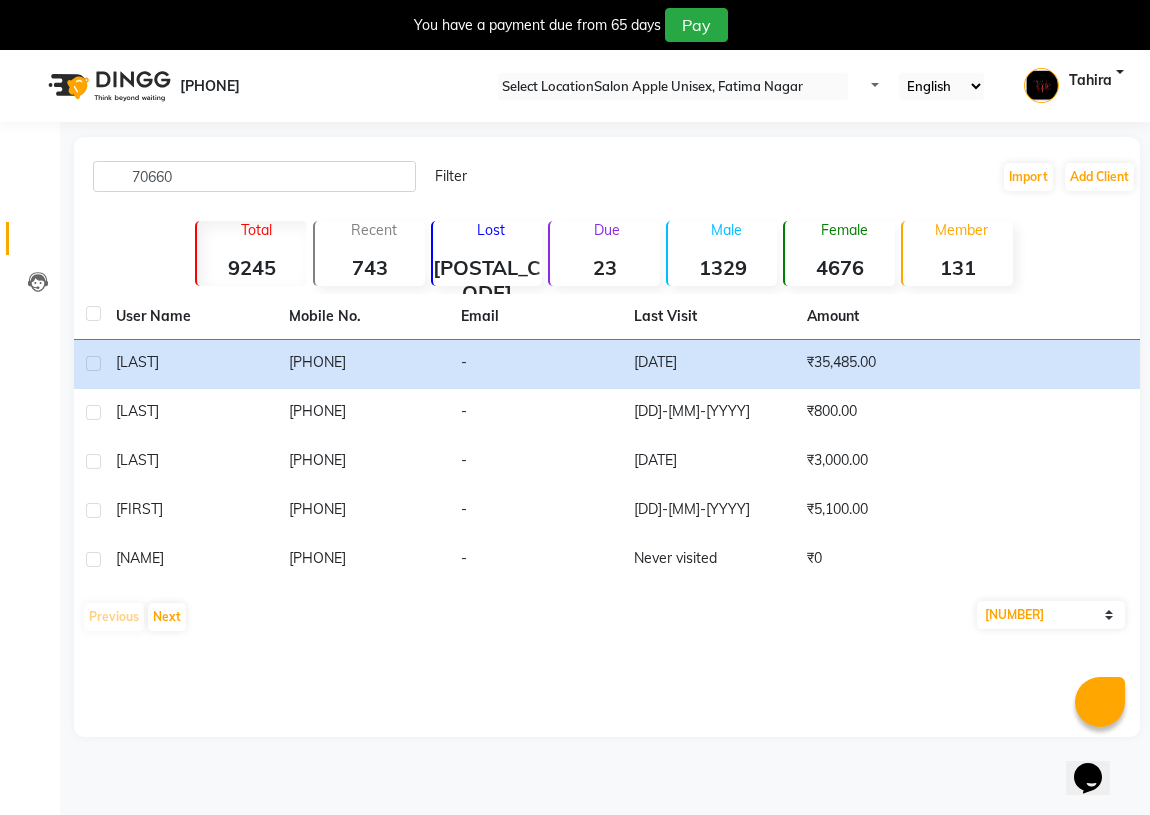 click on "Invoice" at bounding box center [30, 196] 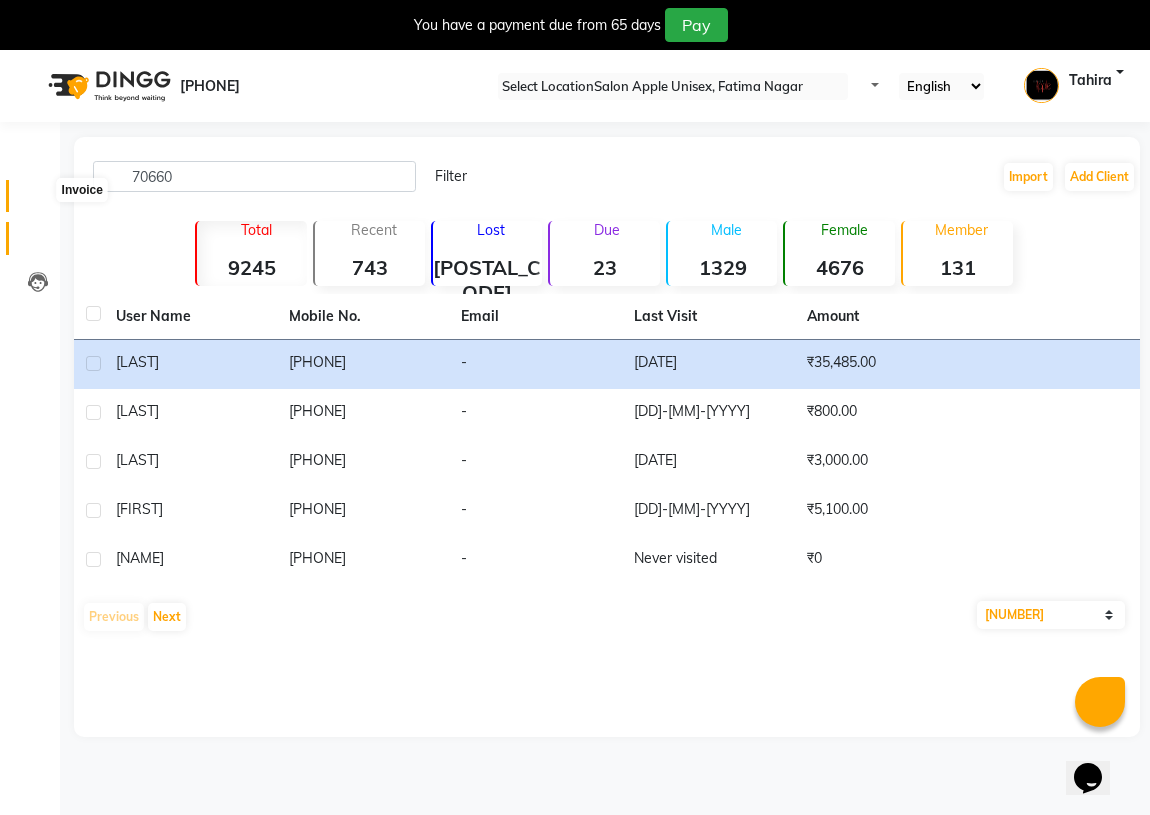 click at bounding box center (38, 201) 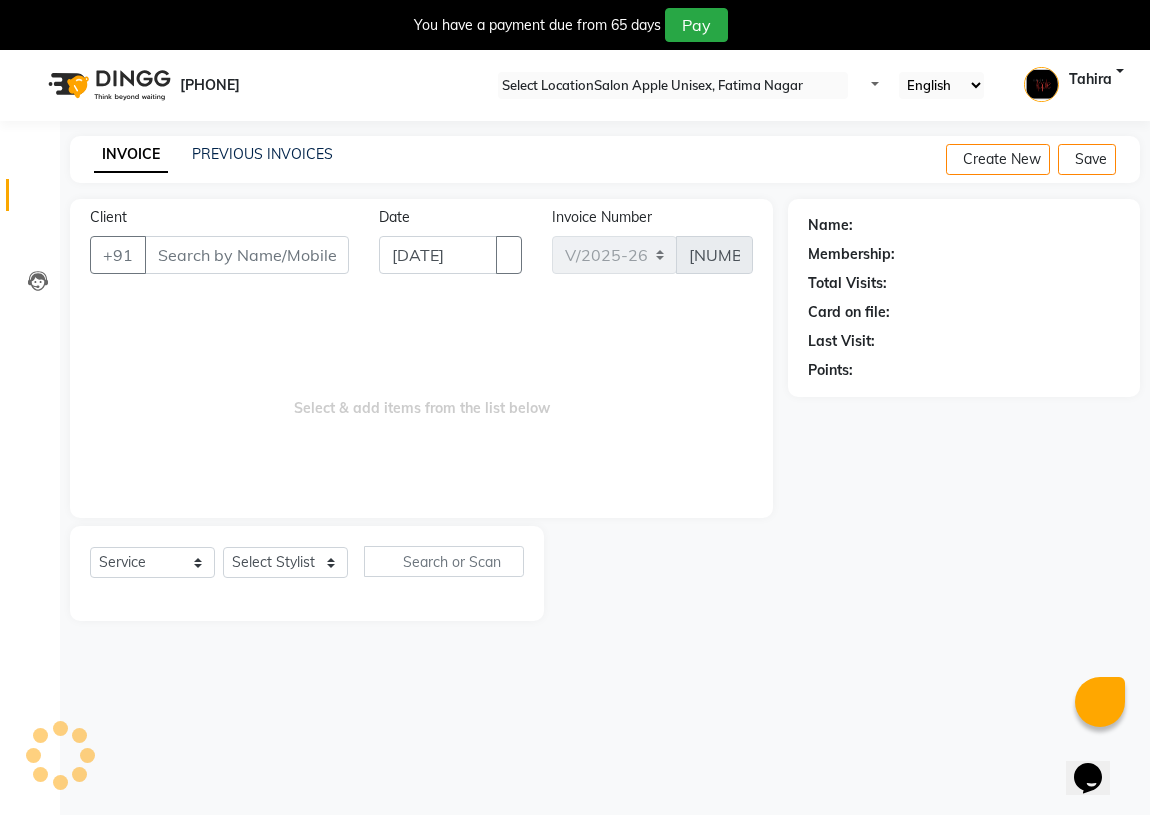 scroll, scrollTop: 50, scrollLeft: 0, axis: vertical 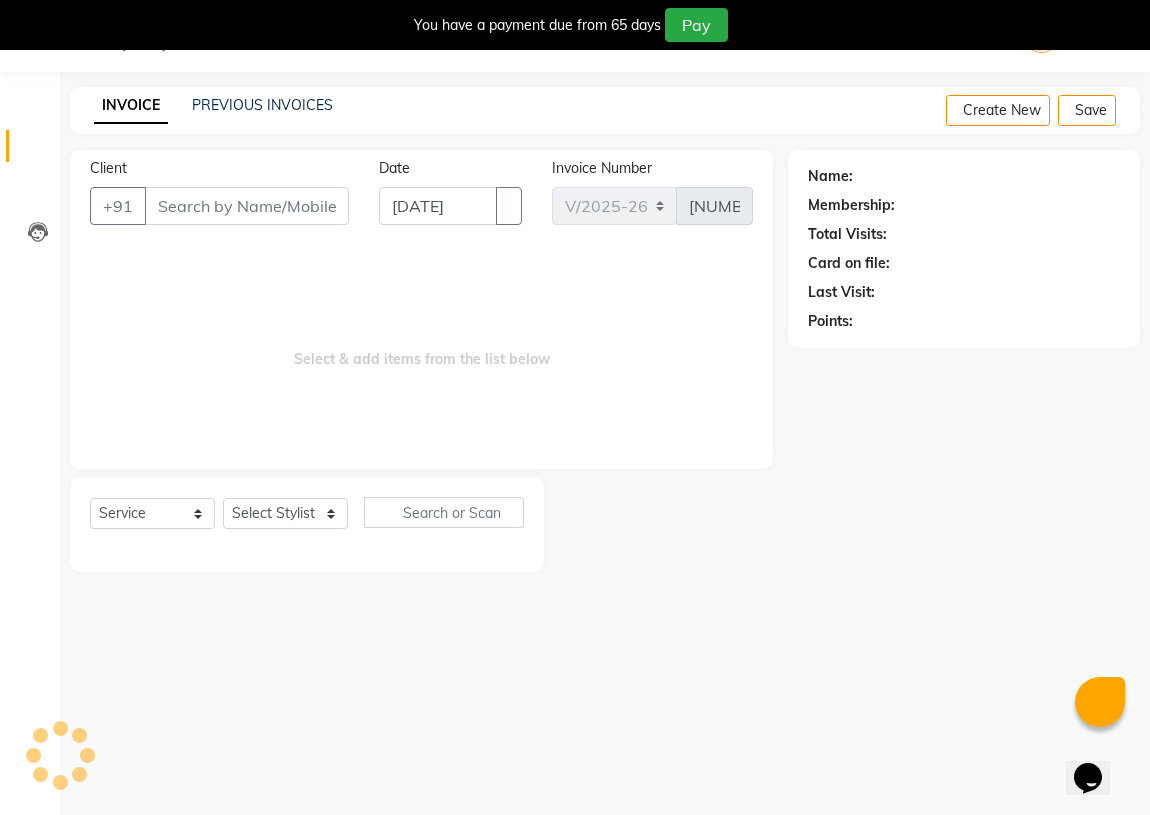 click on "Client" at bounding box center [247, 206] 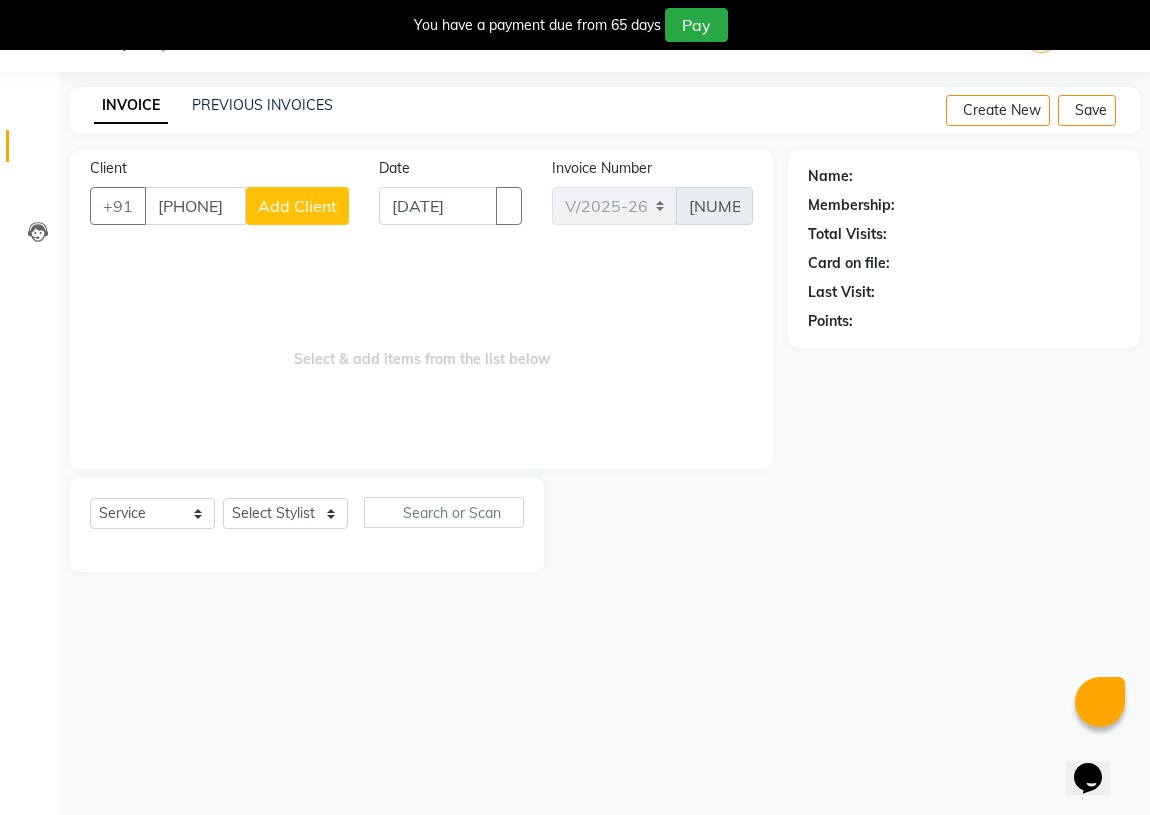 type on "[PHONE]" 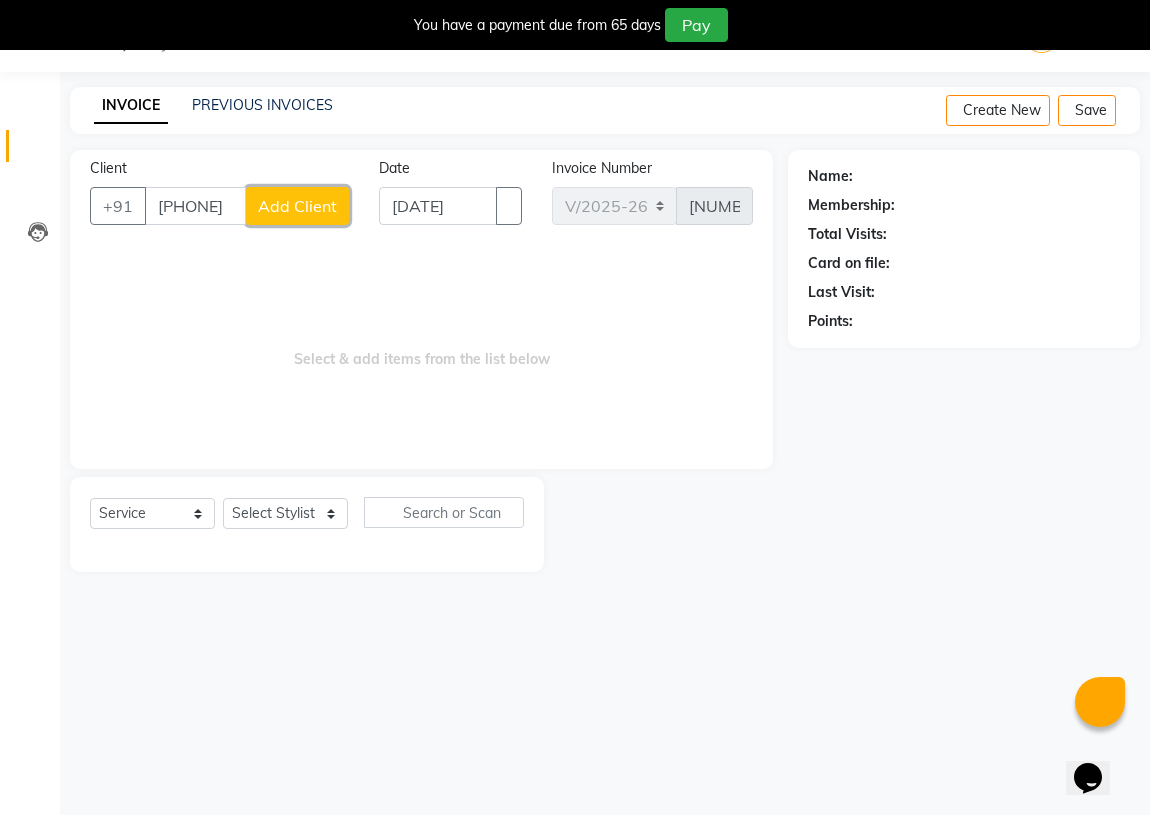 click on "Add Client" at bounding box center (297, 206) 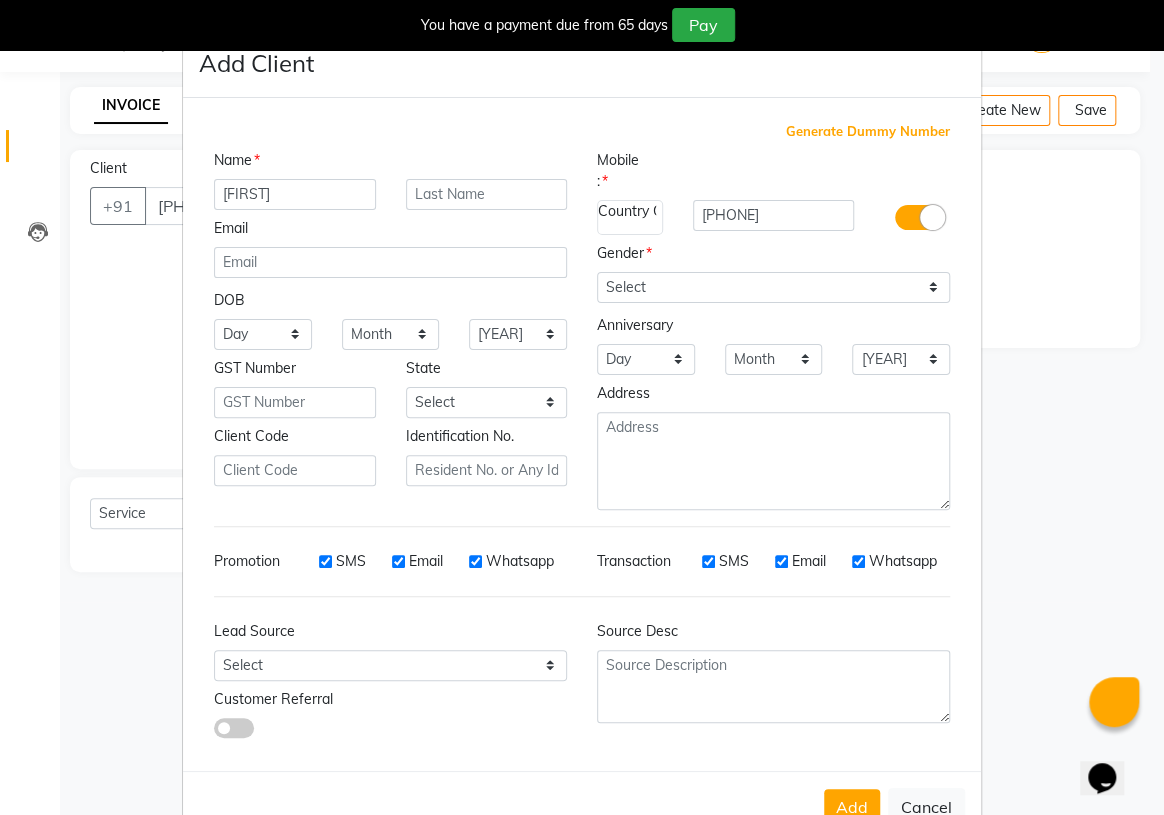 type on "[FIRST]" 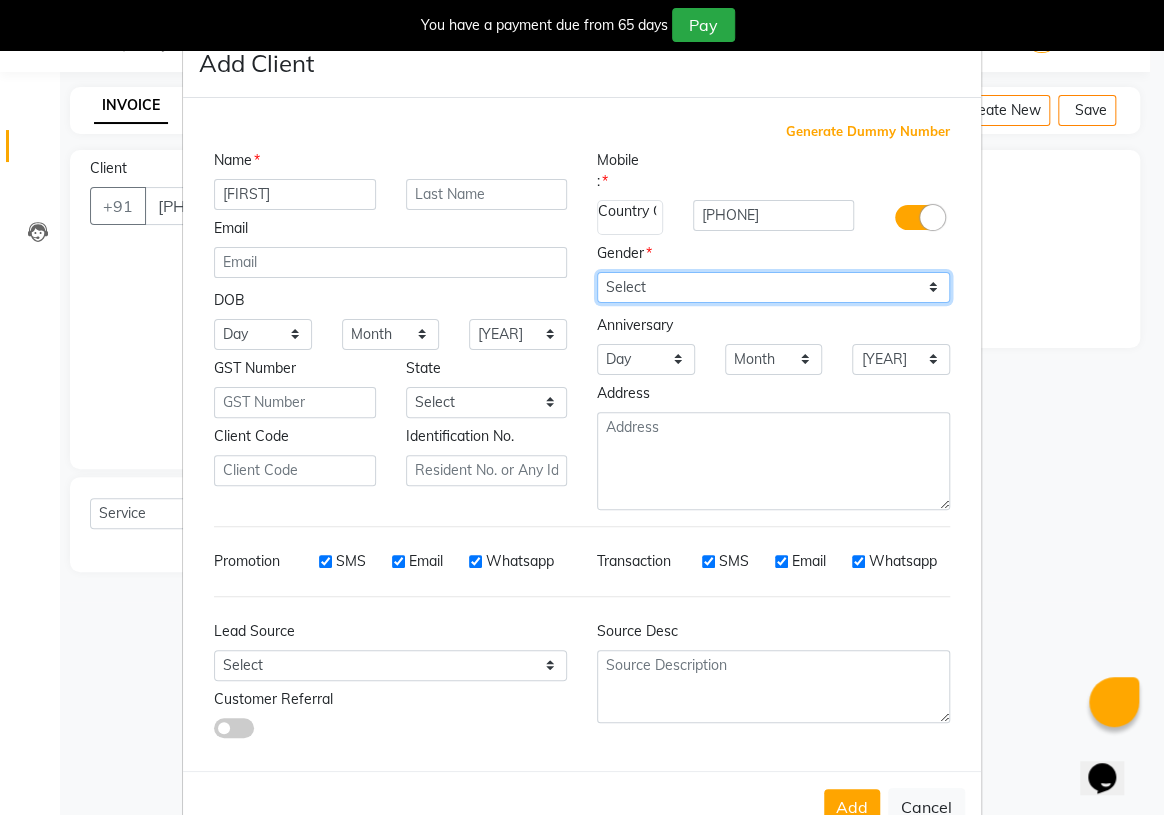 click on "Select Male Female Other Prefer Not To Say" at bounding box center [773, 287] 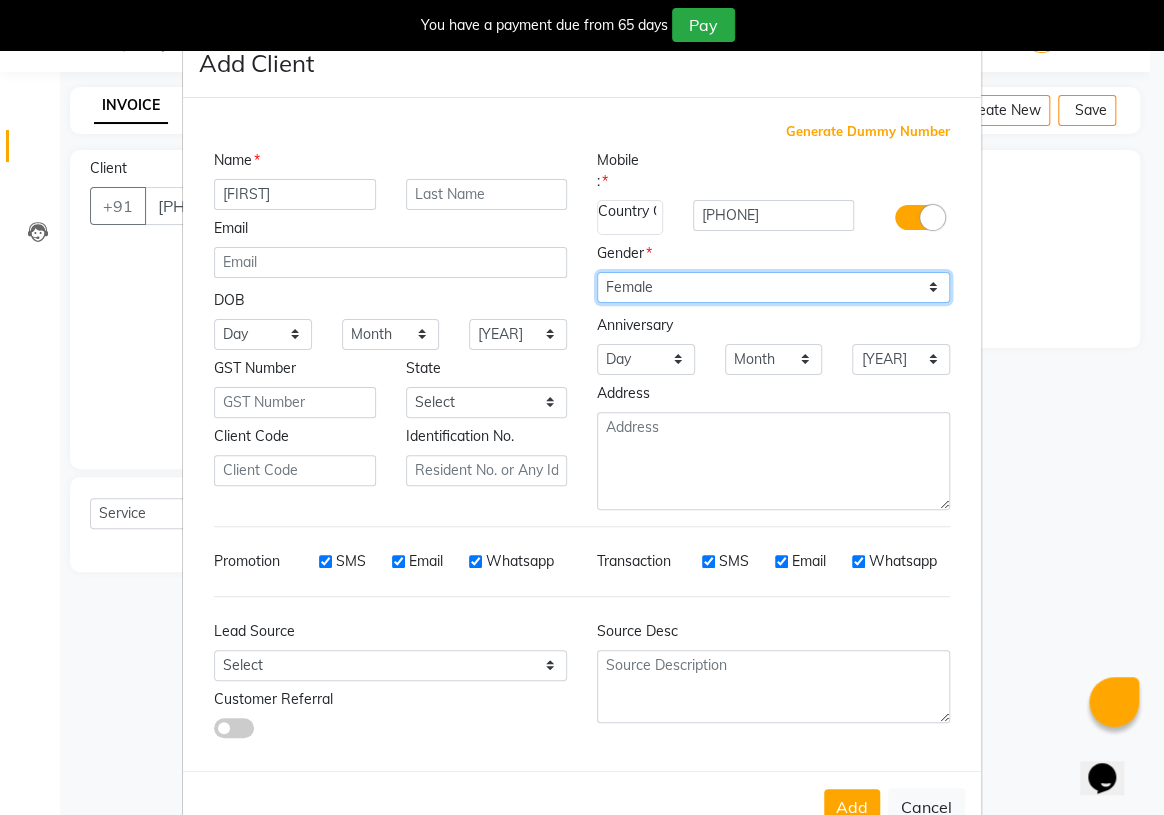 click on "Select Male Female Other Prefer Not To Say" at bounding box center [773, 287] 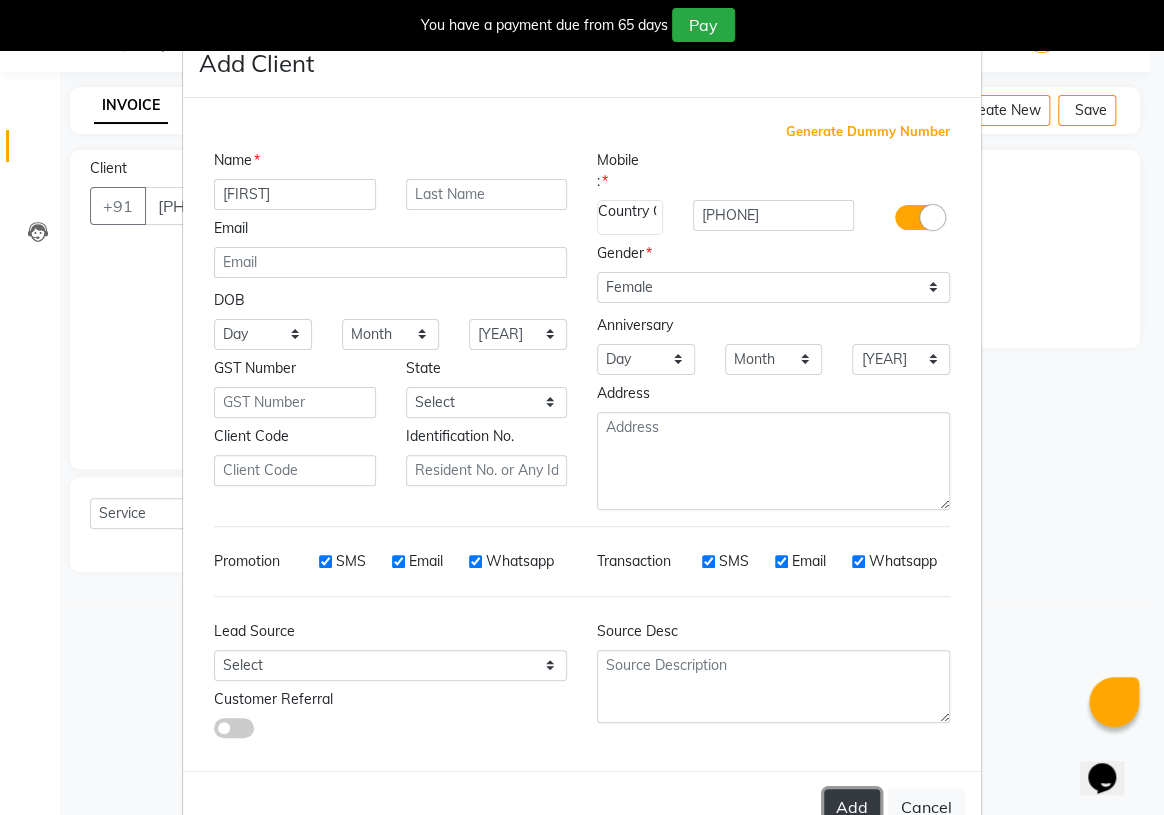 click on "Add" at bounding box center (852, 807) 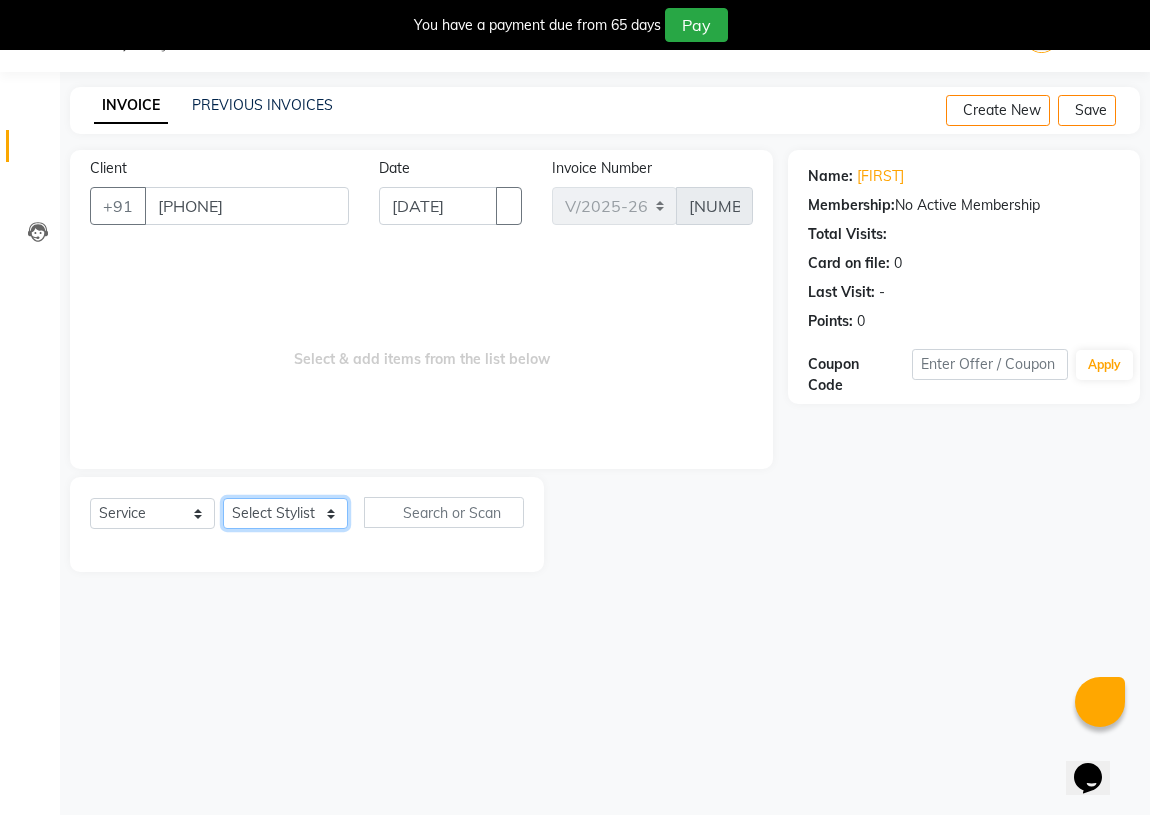 click on "Select Stylist [FIRST] [LAST] [FIRST] [LAST] [FIRST] [LAST] [FIRST] [LAST] [FIRST] [LAST]  Training Department [FIRST]" at bounding box center (285, 513) 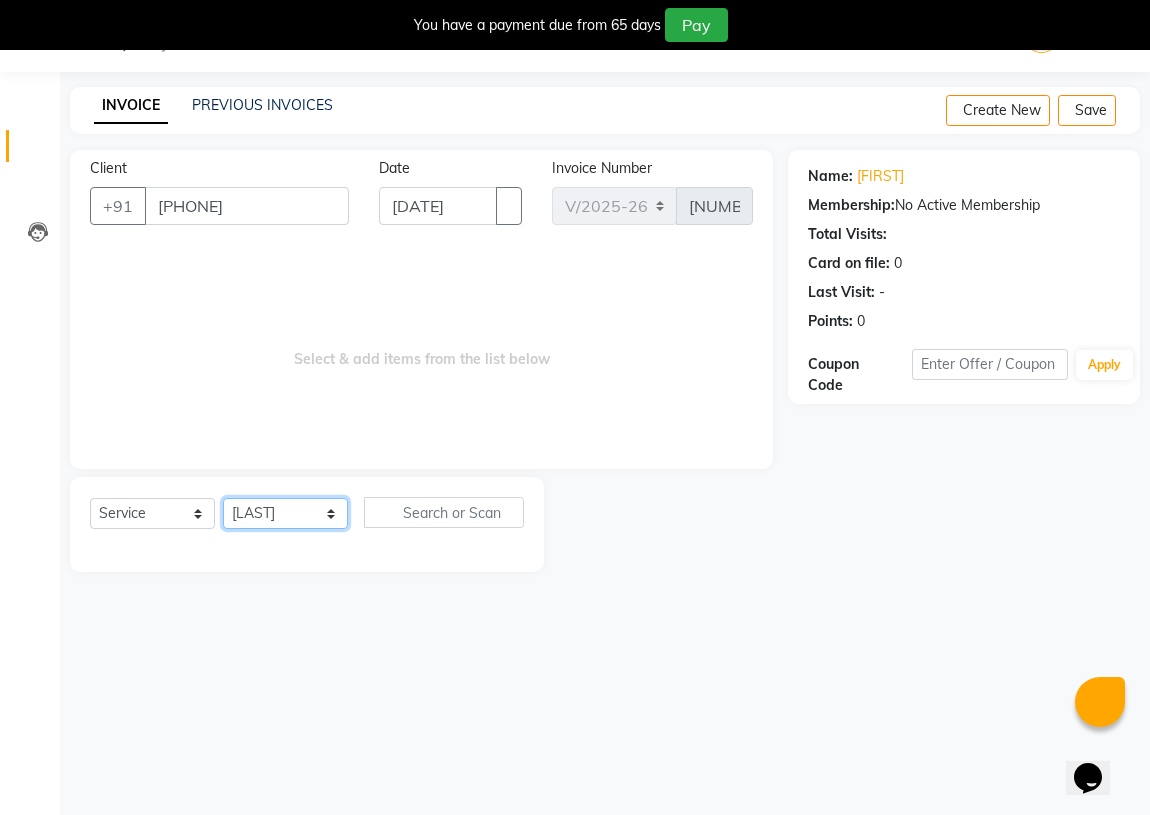 click on "Select Stylist [FIRST] [LAST] [FIRST] [LAST] [FIRST] [LAST] [FIRST] [LAST] [FIRST] [LAST]  Training Department [FIRST]" at bounding box center [285, 513] 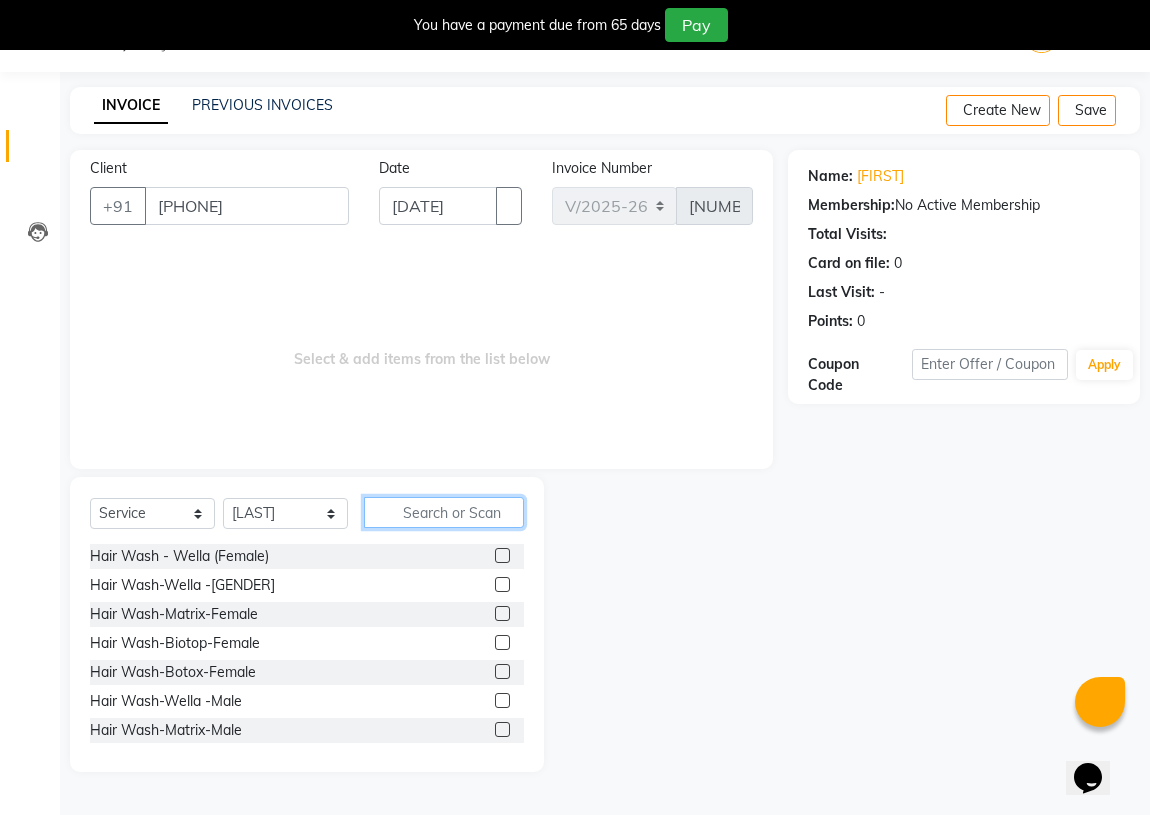 click at bounding box center (444, 512) 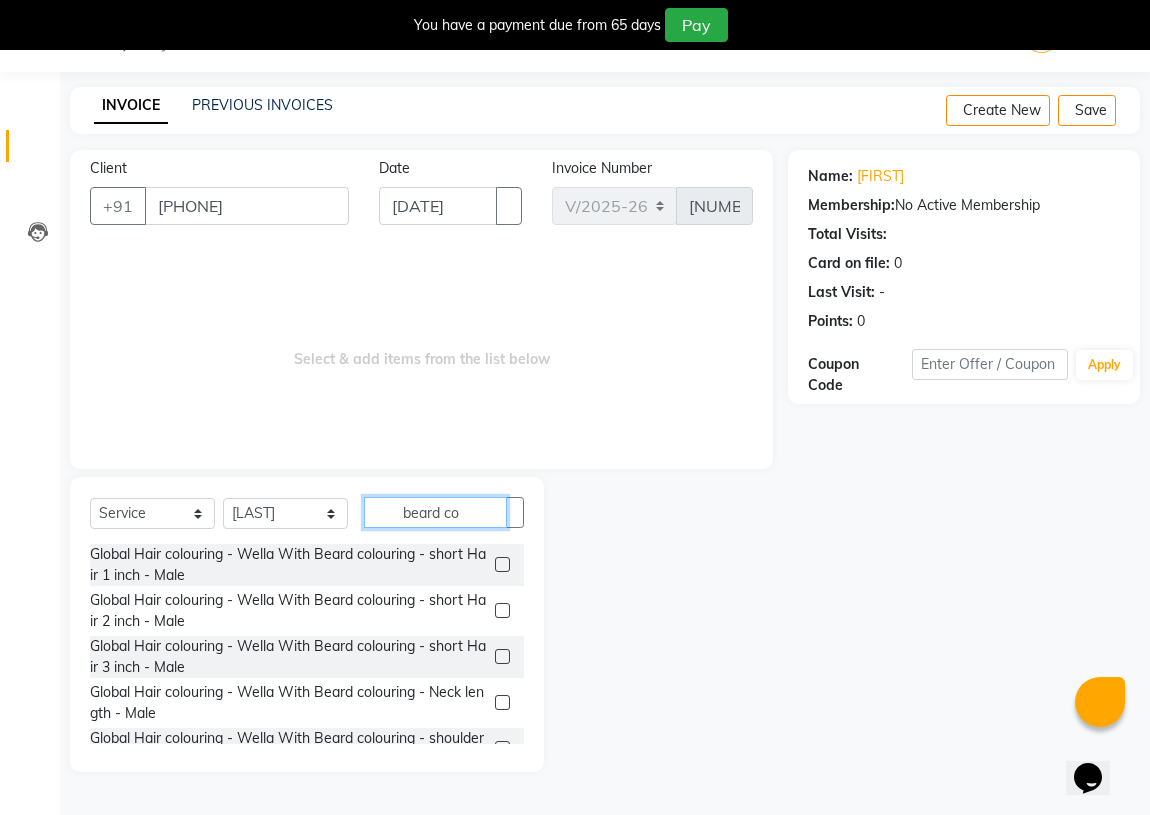 type on "beard co" 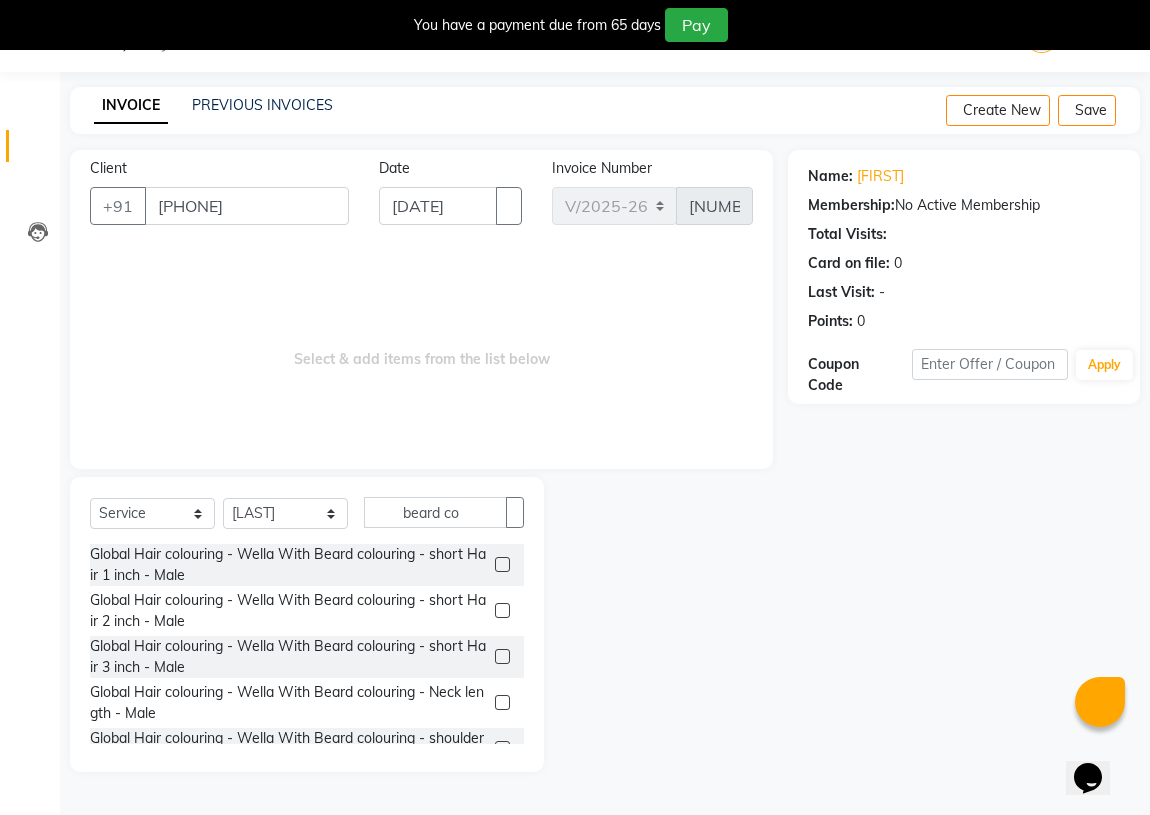click at bounding box center [502, 610] 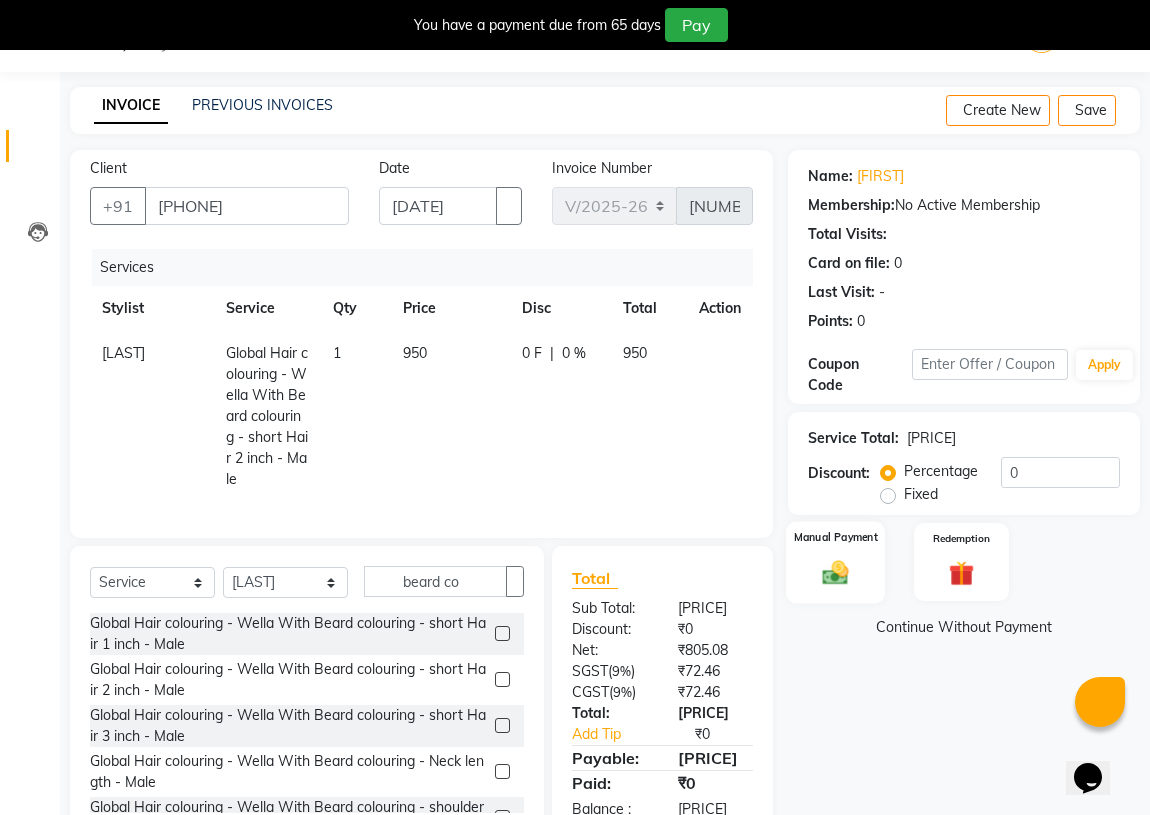 click at bounding box center (835, 572) 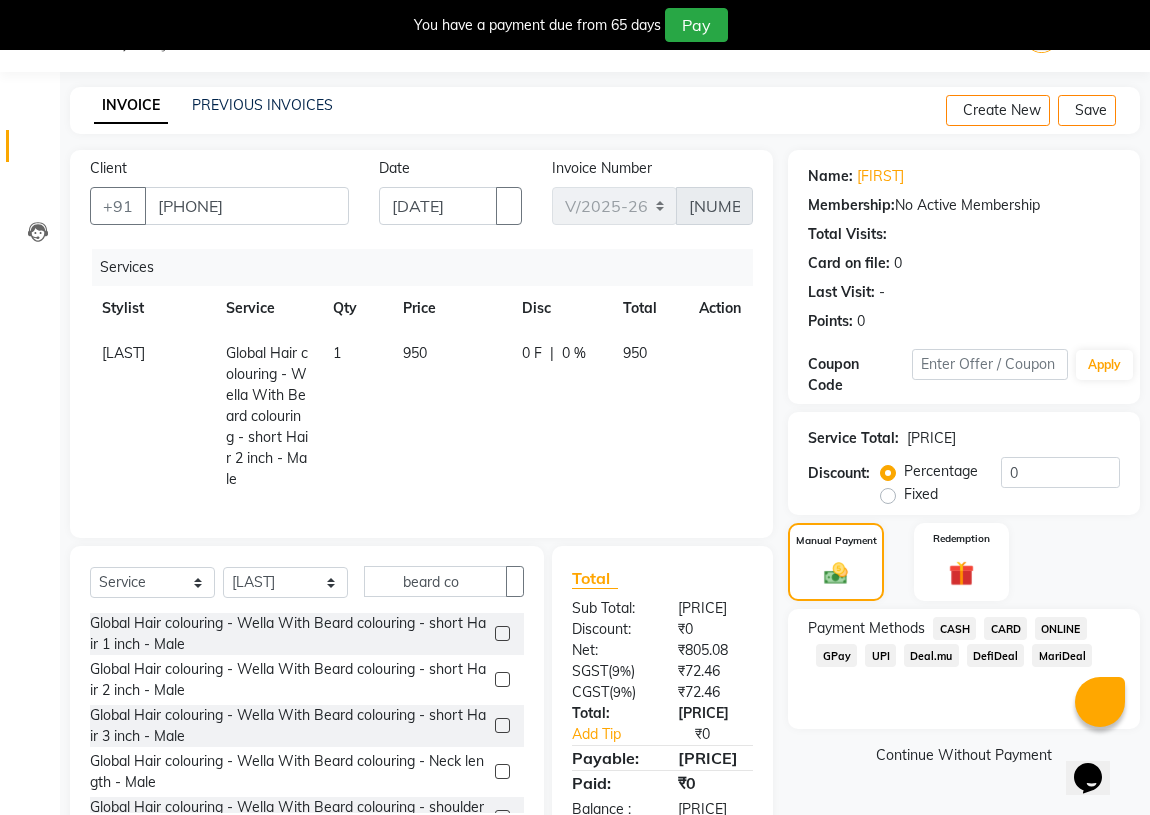 click on "ONLINE" at bounding box center [954, 628] 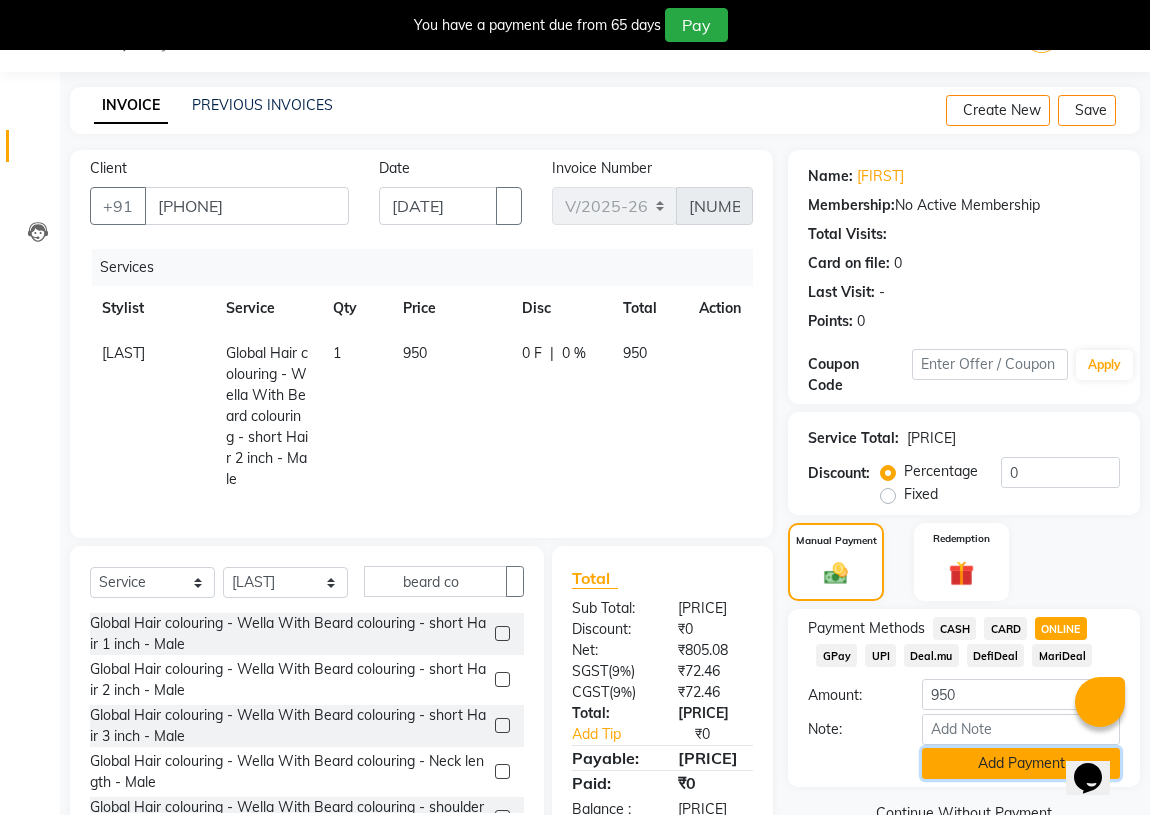 click on "Add Payment" at bounding box center [1021, 763] 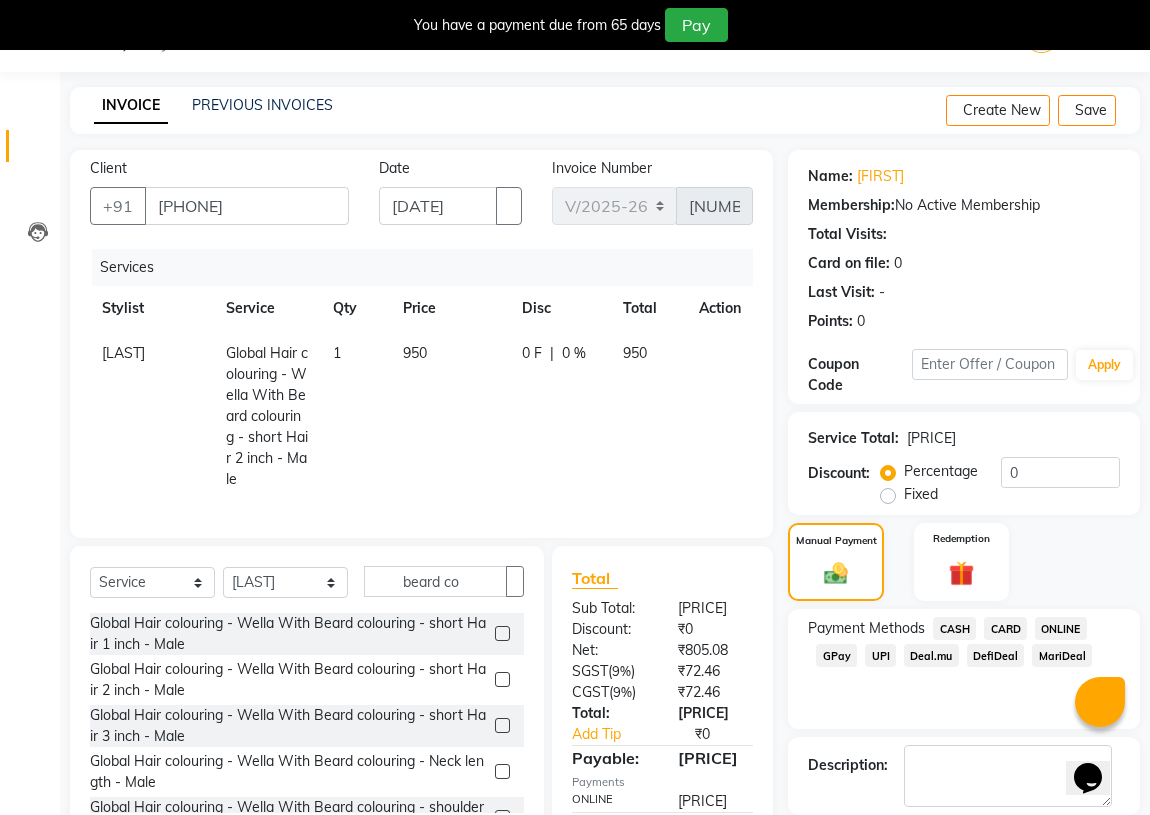 scroll, scrollTop: 160, scrollLeft: 0, axis: vertical 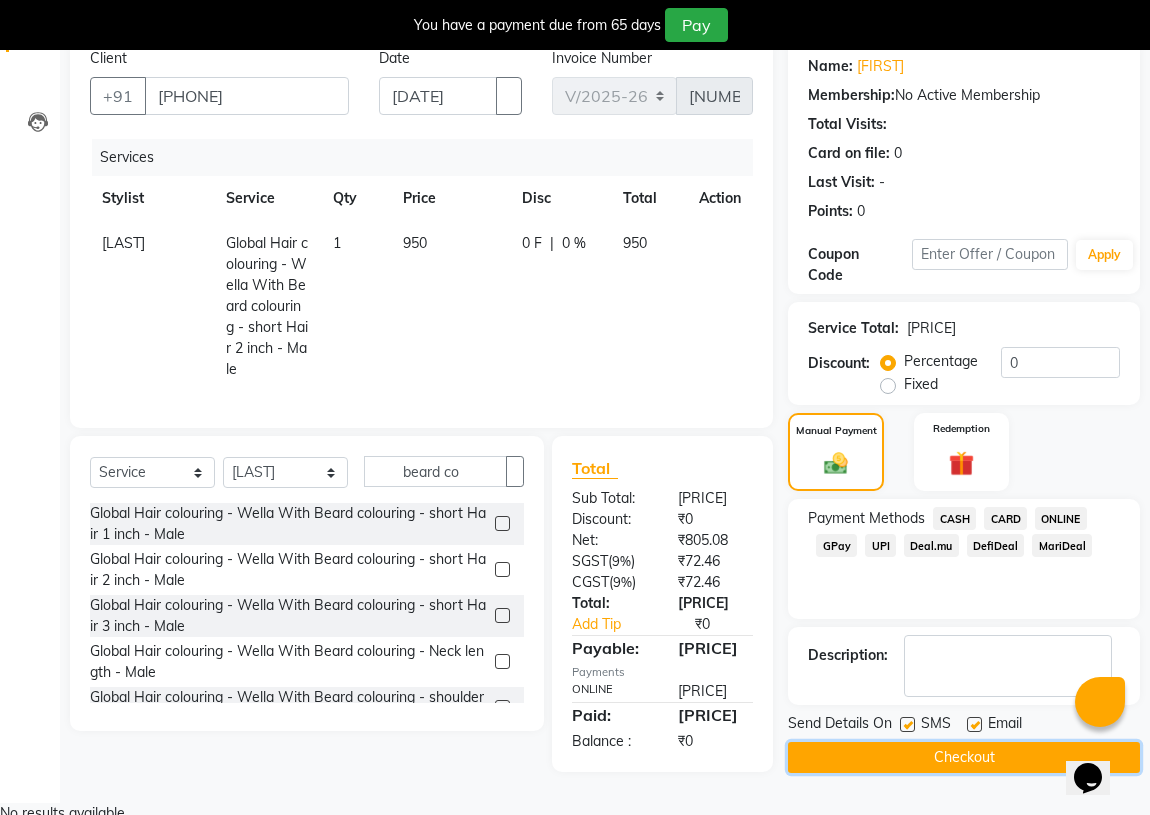 click on "Checkout" at bounding box center (964, 757) 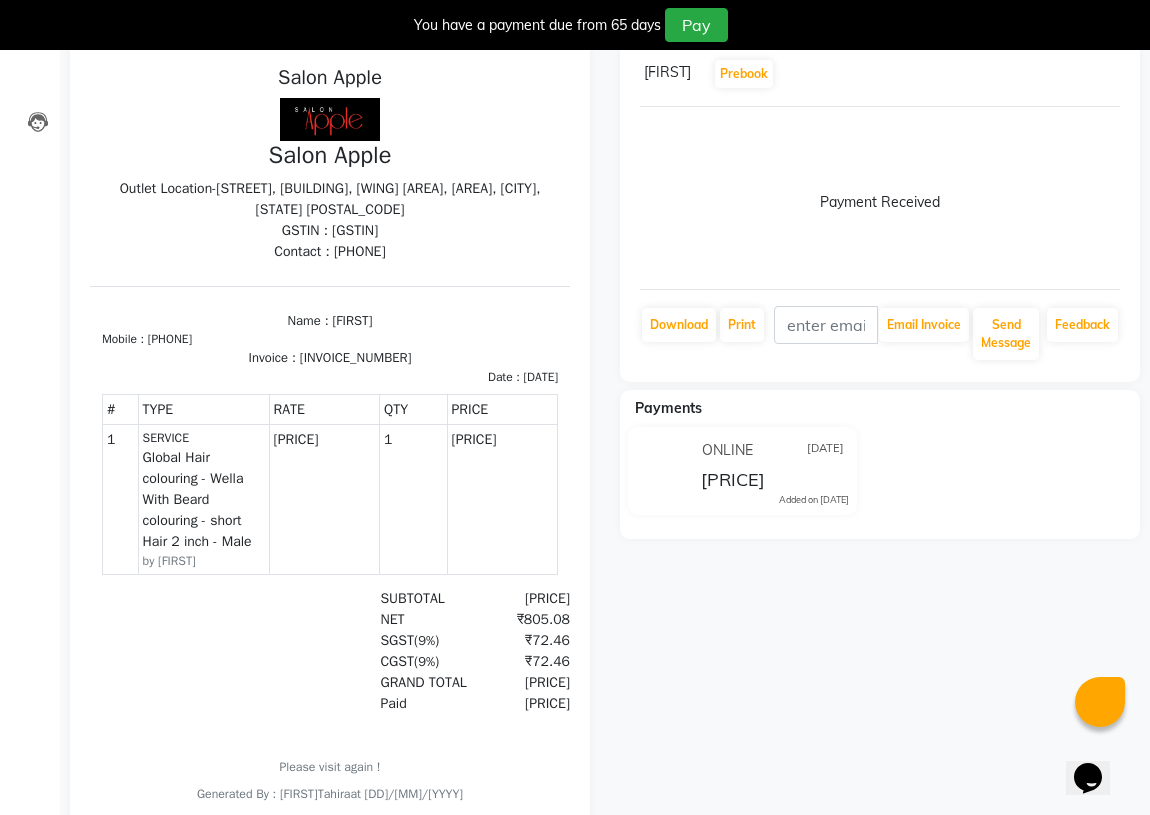 scroll, scrollTop: 0, scrollLeft: 0, axis: both 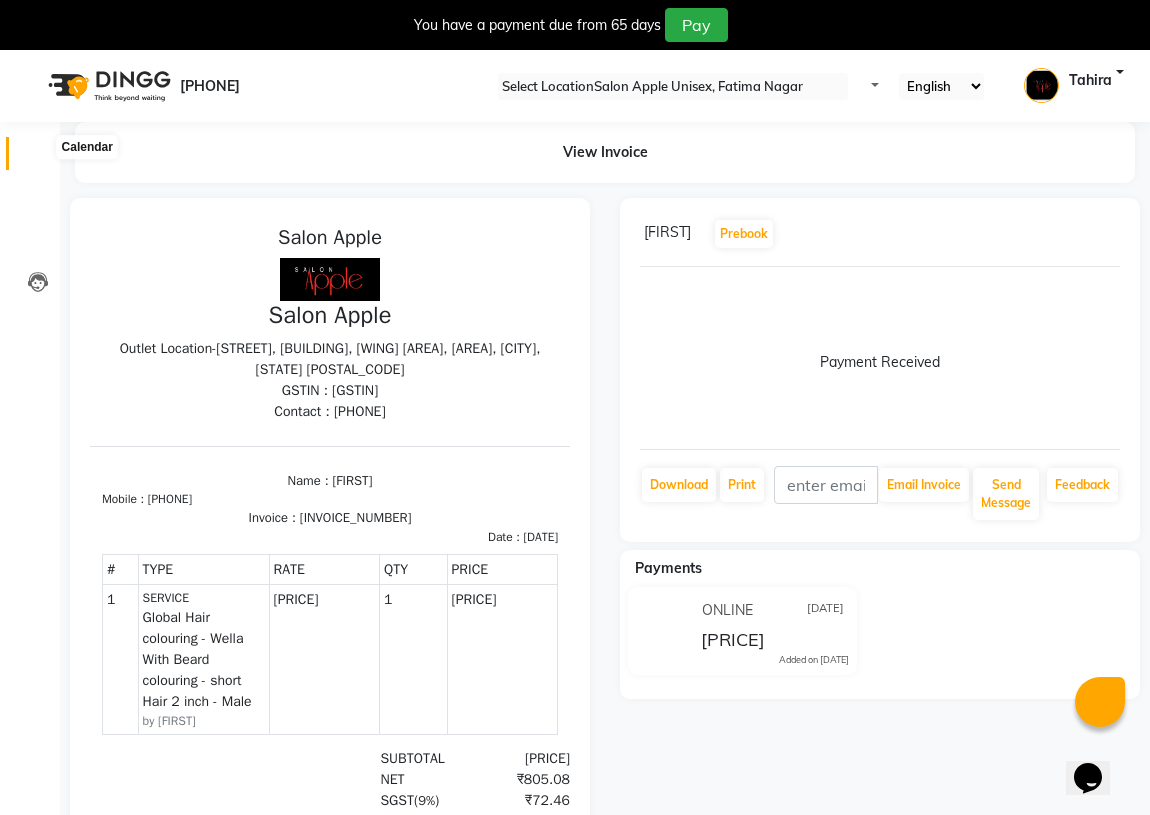 click at bounding box center [38, 158] 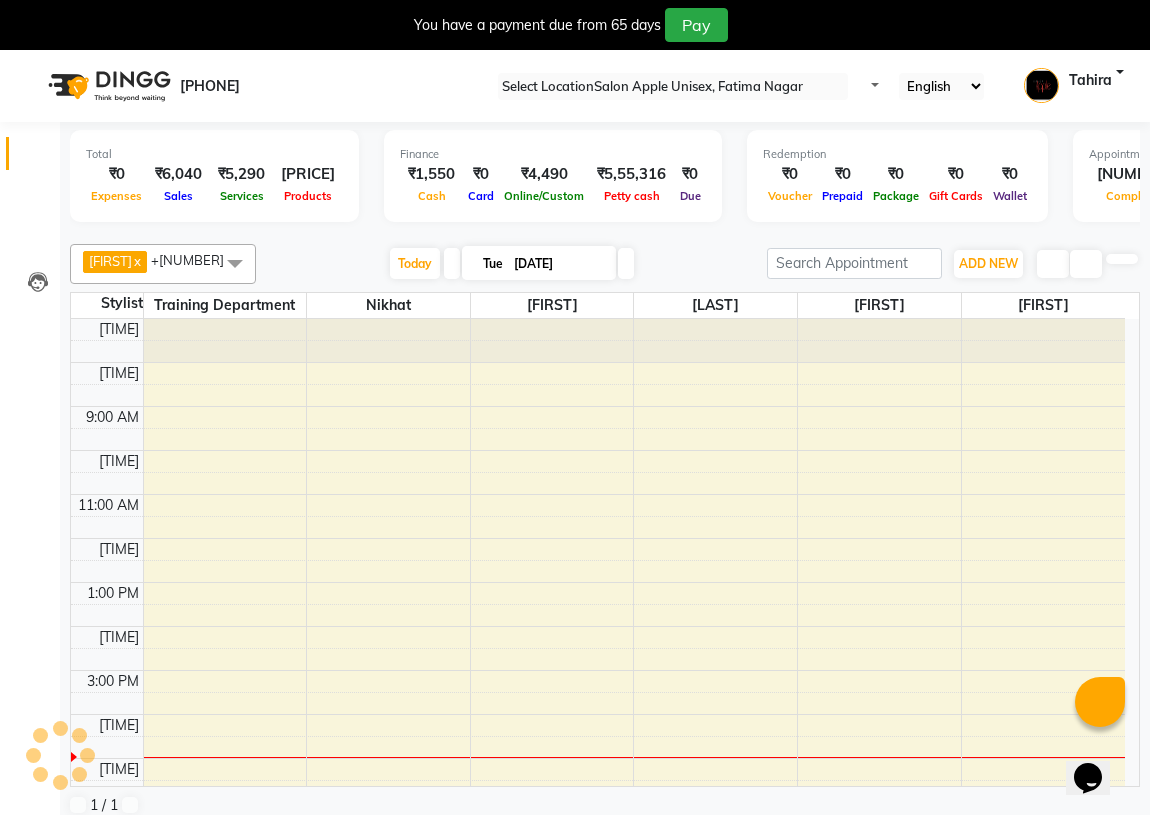 scroll, scrollTop: 151, scrollLeft: 0, axis: vertical 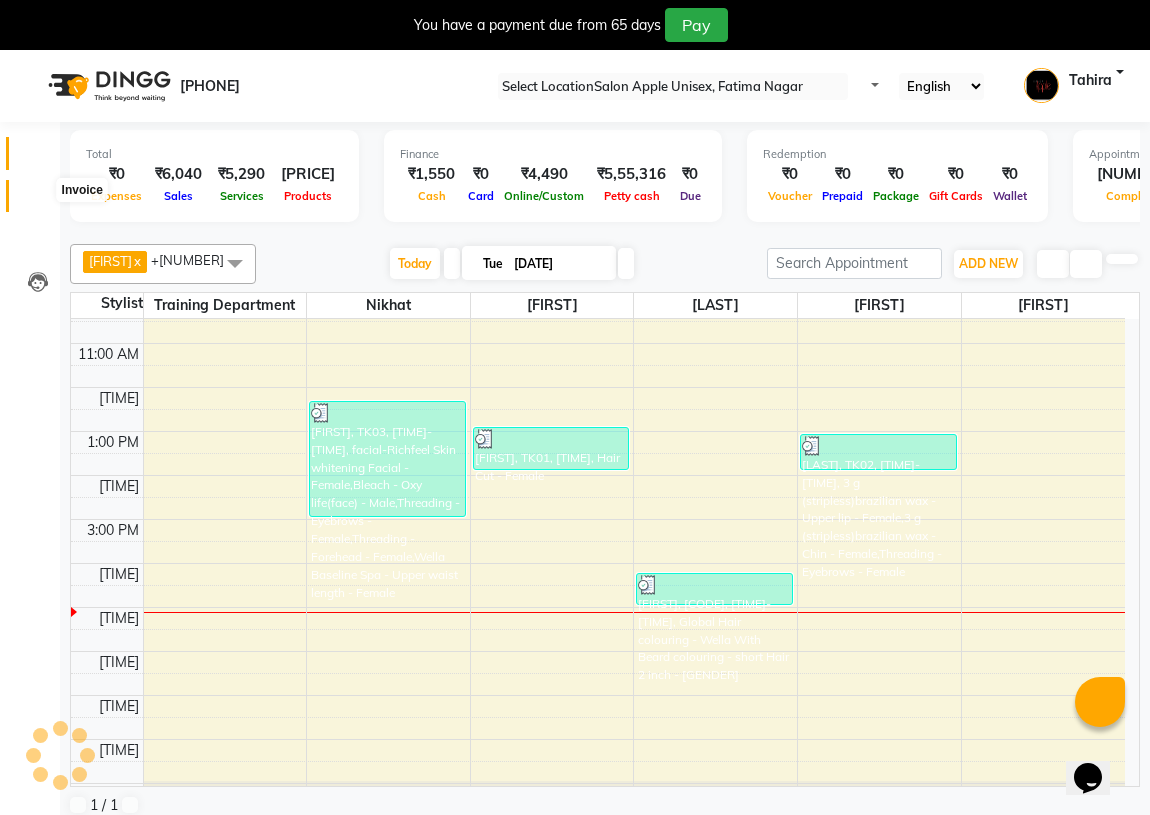 click at bounding box center [38, 201] 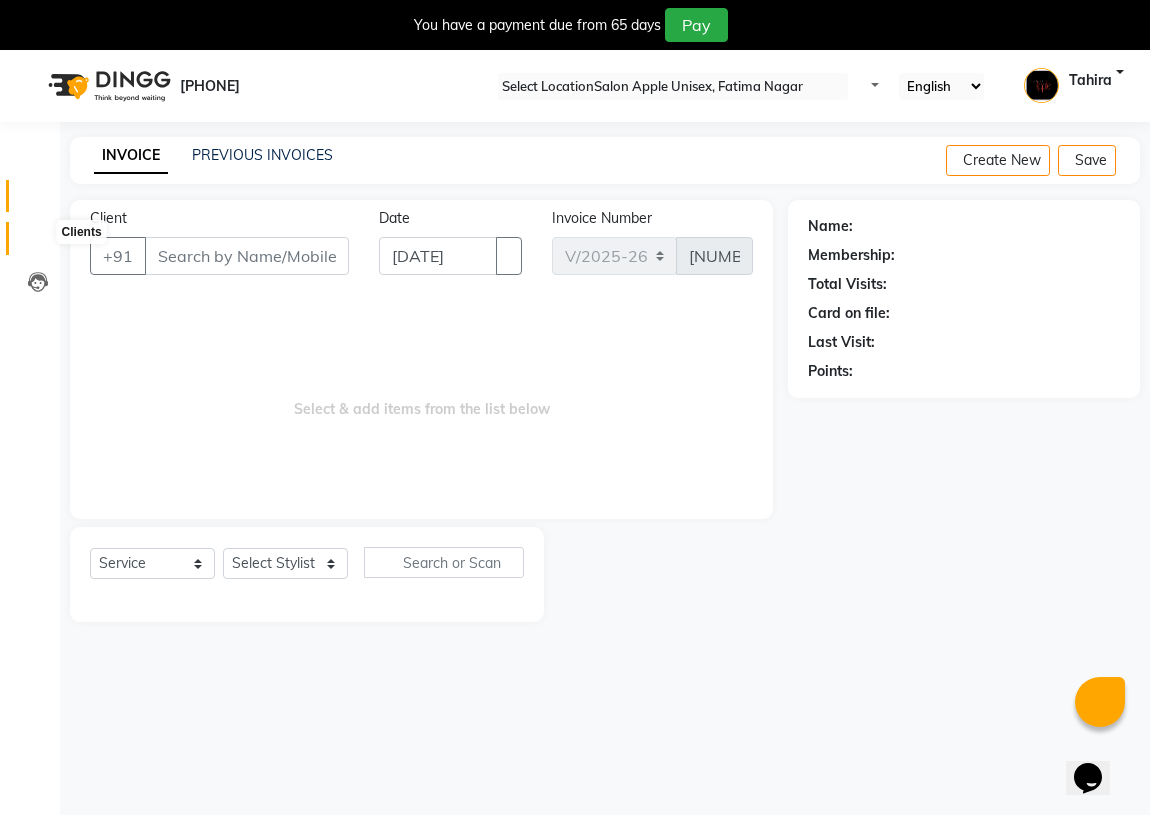 click at bounding box center [38, 243] 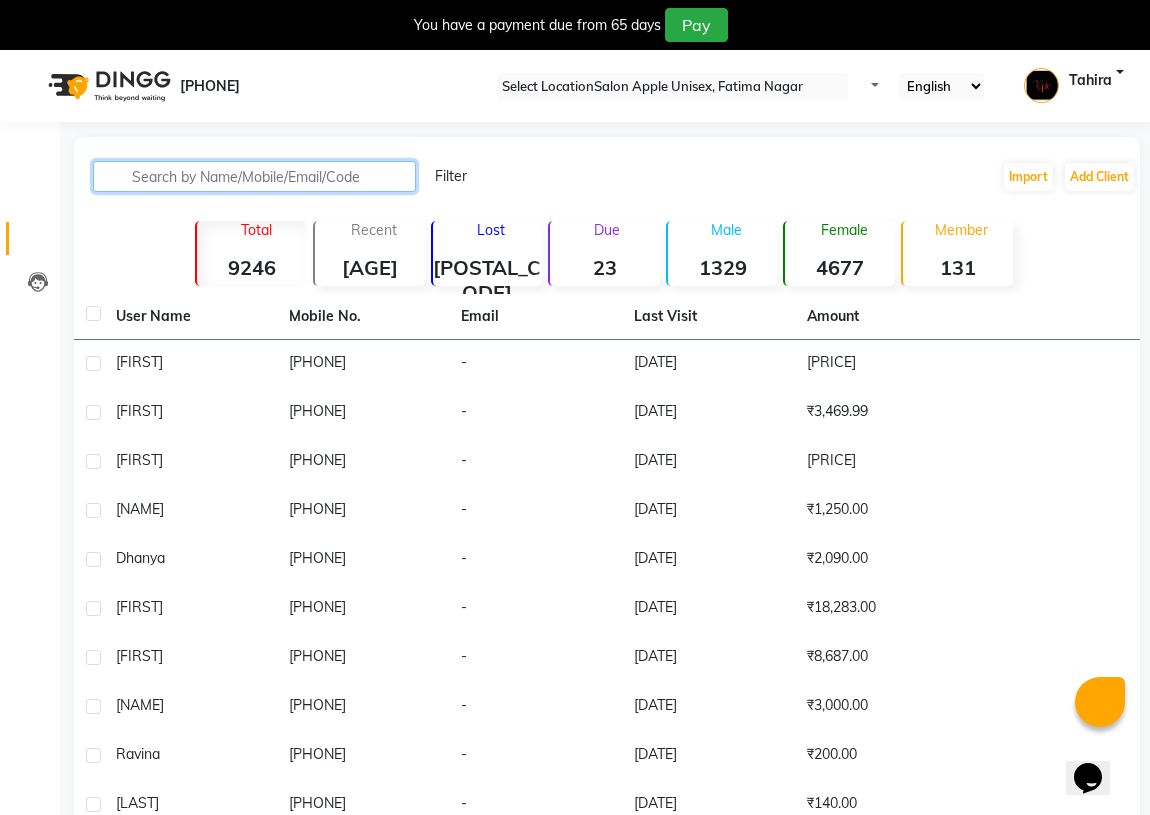 click at bounding box center (254, 176) 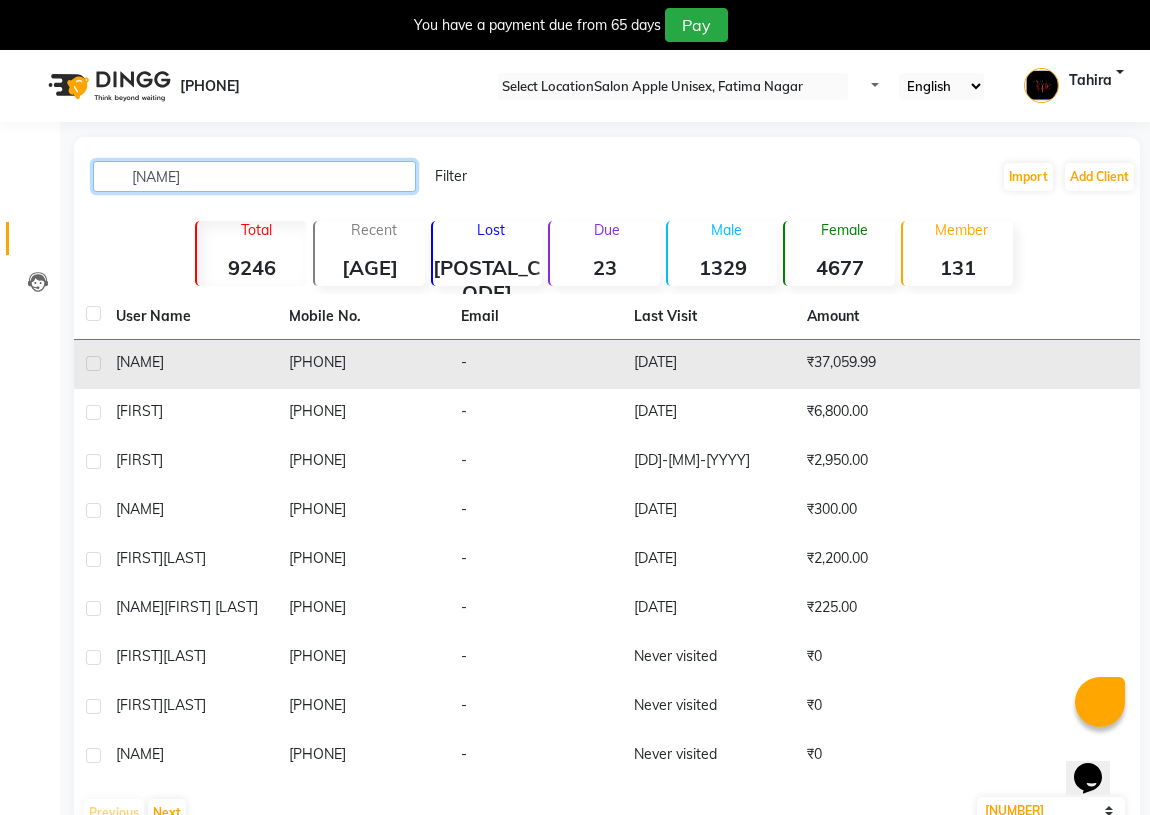 type on "[NAME]" 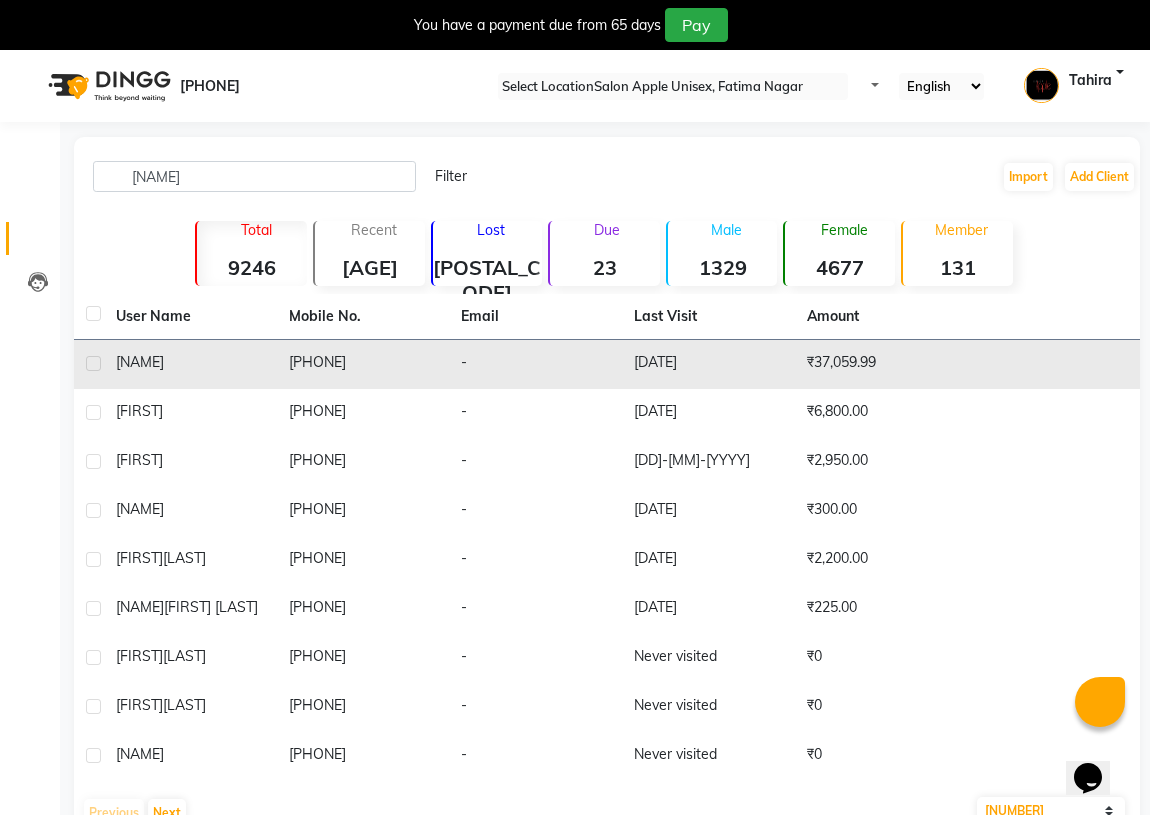 click on "[PHONE]" at bounding box center (363, 364) 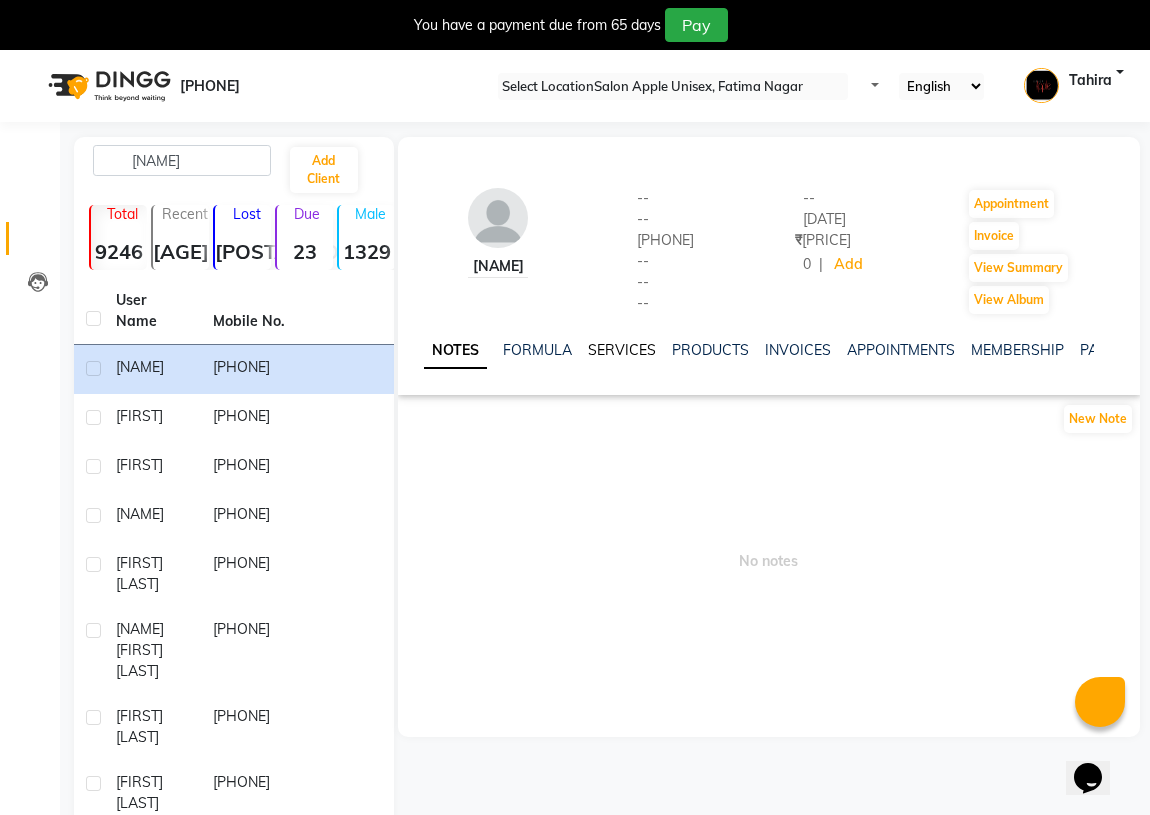 click on "SERVICES" at bounding box center (622, 350) 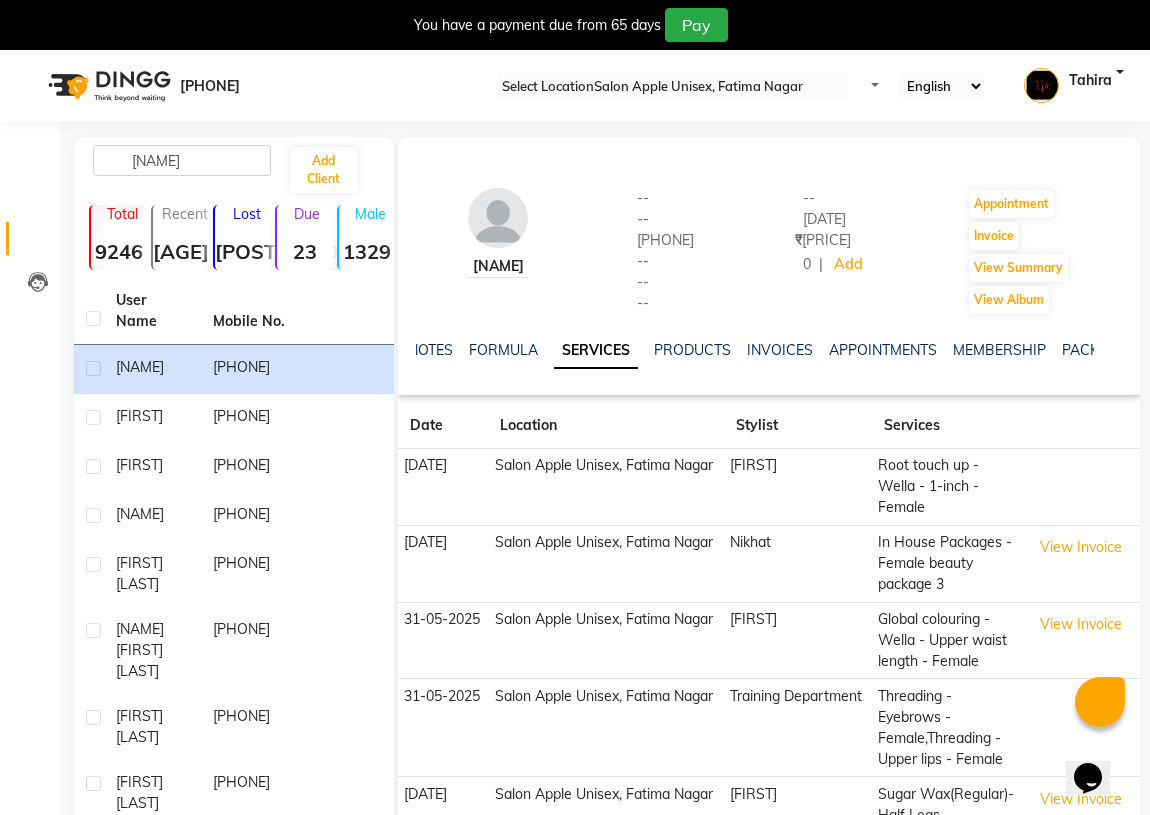 scroll, scrollTop: 266, scrollLeft: 0, axis: vertical 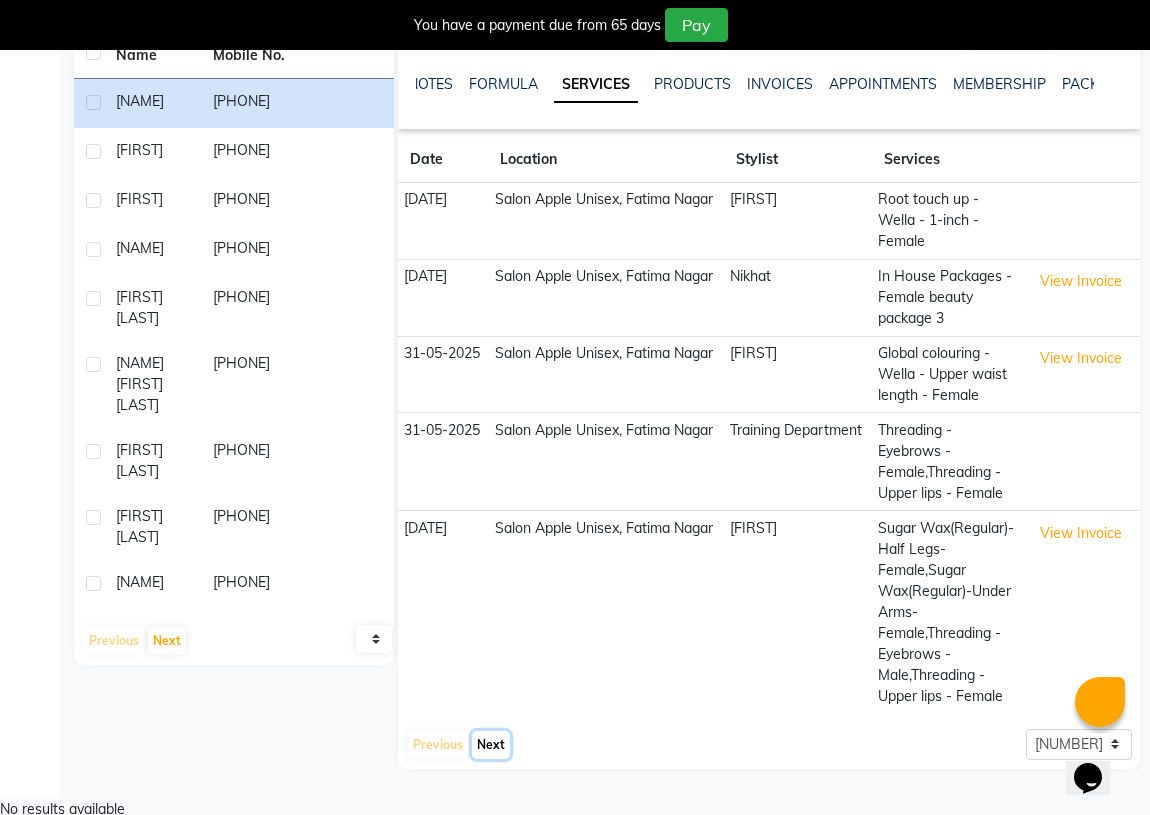 click on "Next" at bounding box center (491, 745) 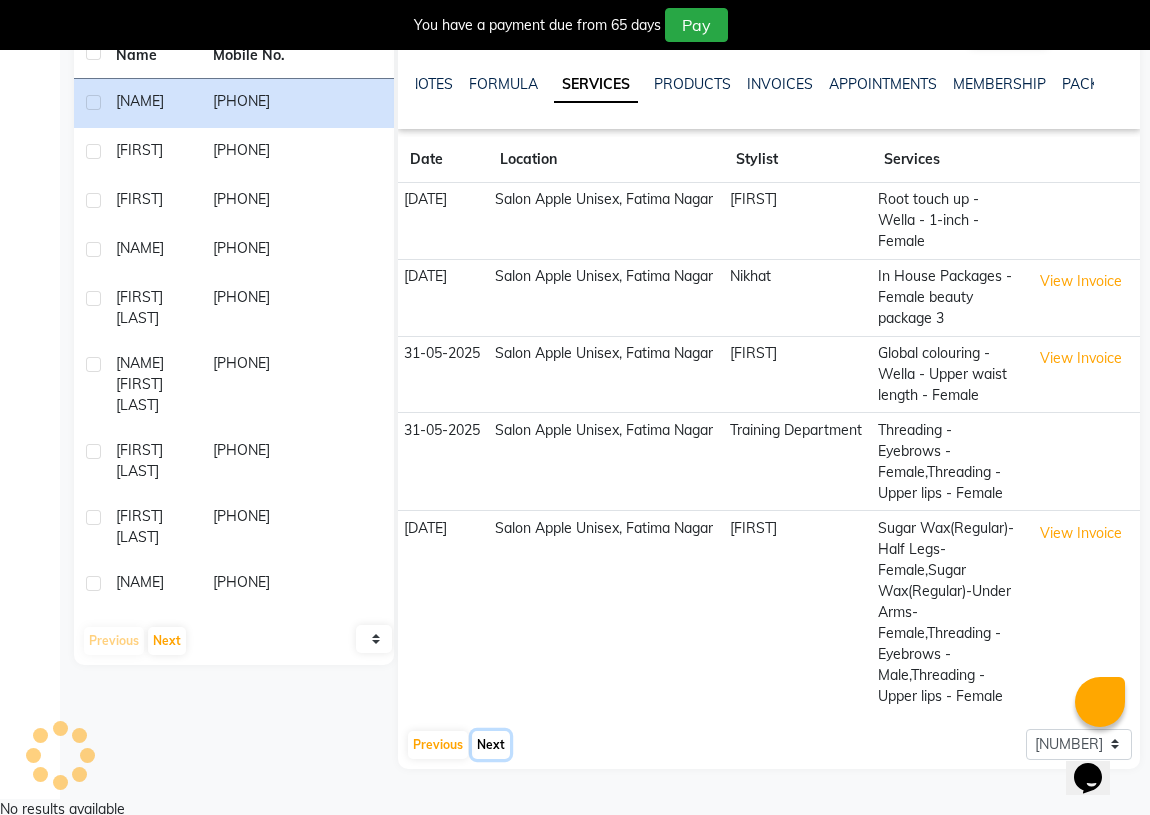 scroll, scrollTop: 230, scrollLeft: 0, axis: vertical 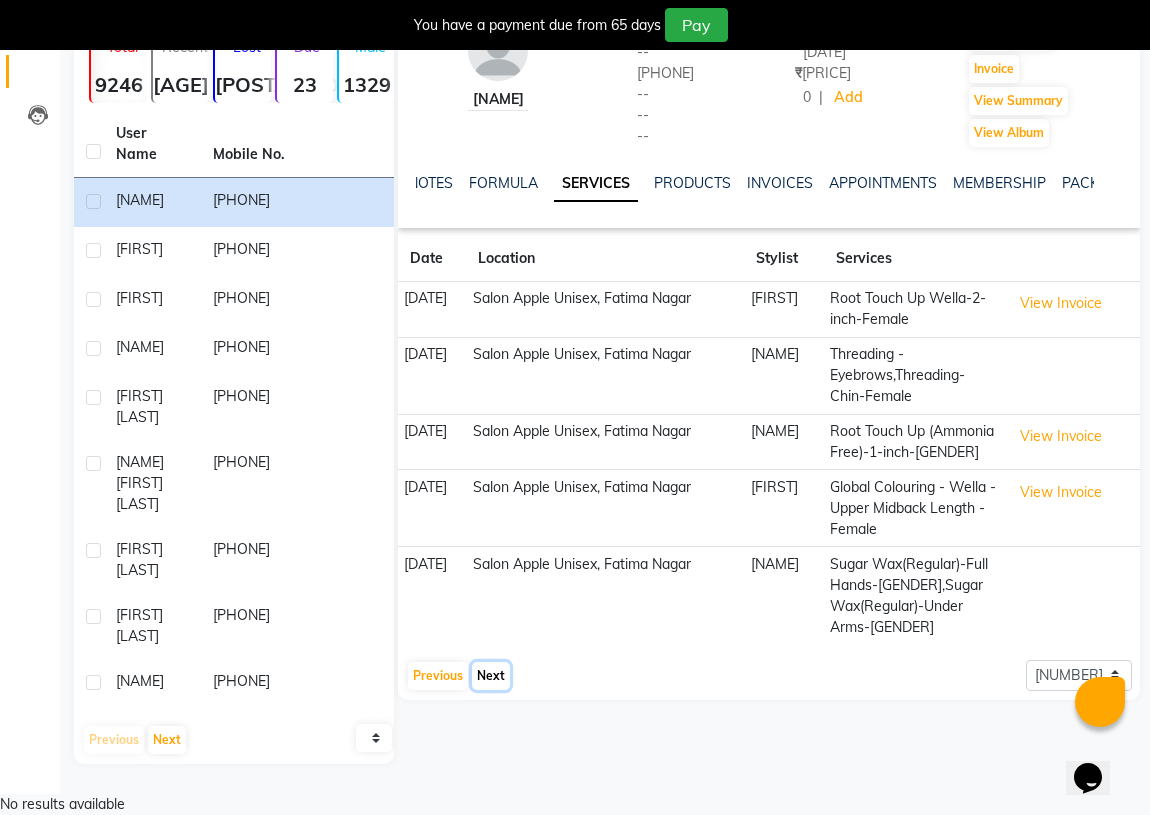 click on "Next" at bounding box center (491, 676) 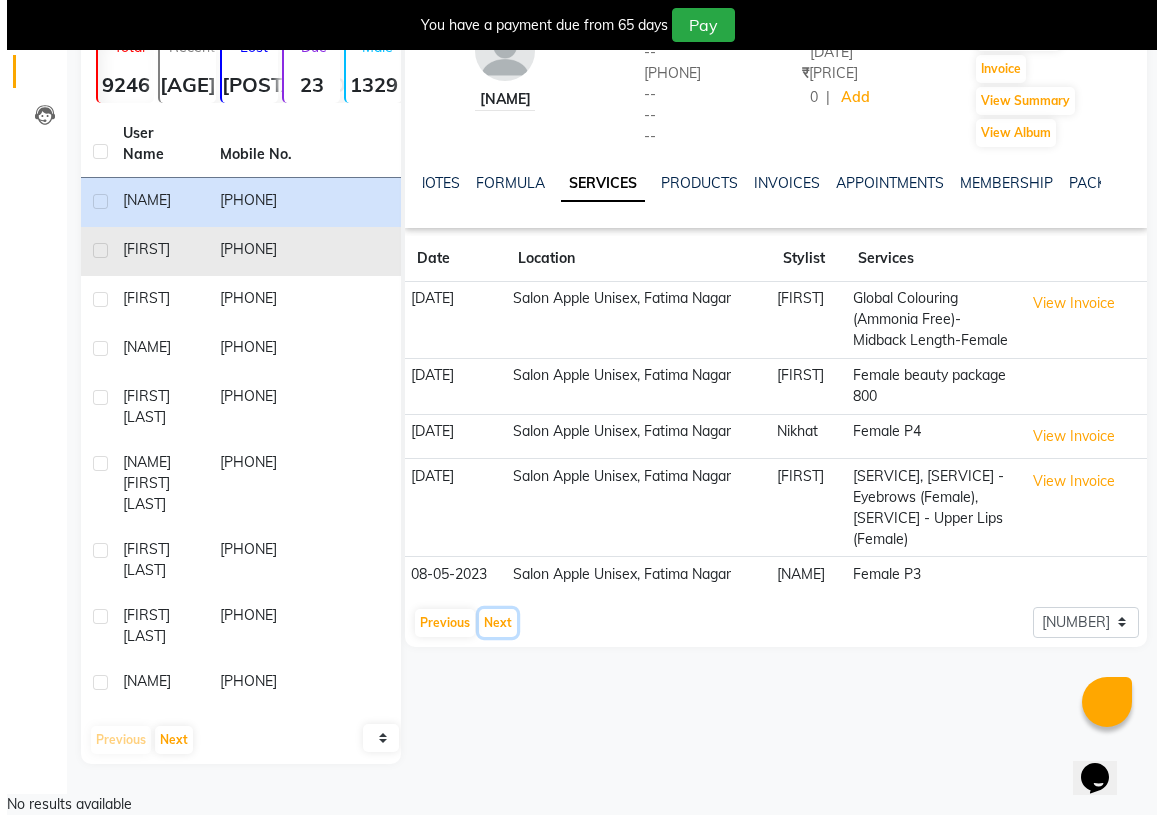 scroll, scrollTop: 0, scrollLeft: 0, axis: both 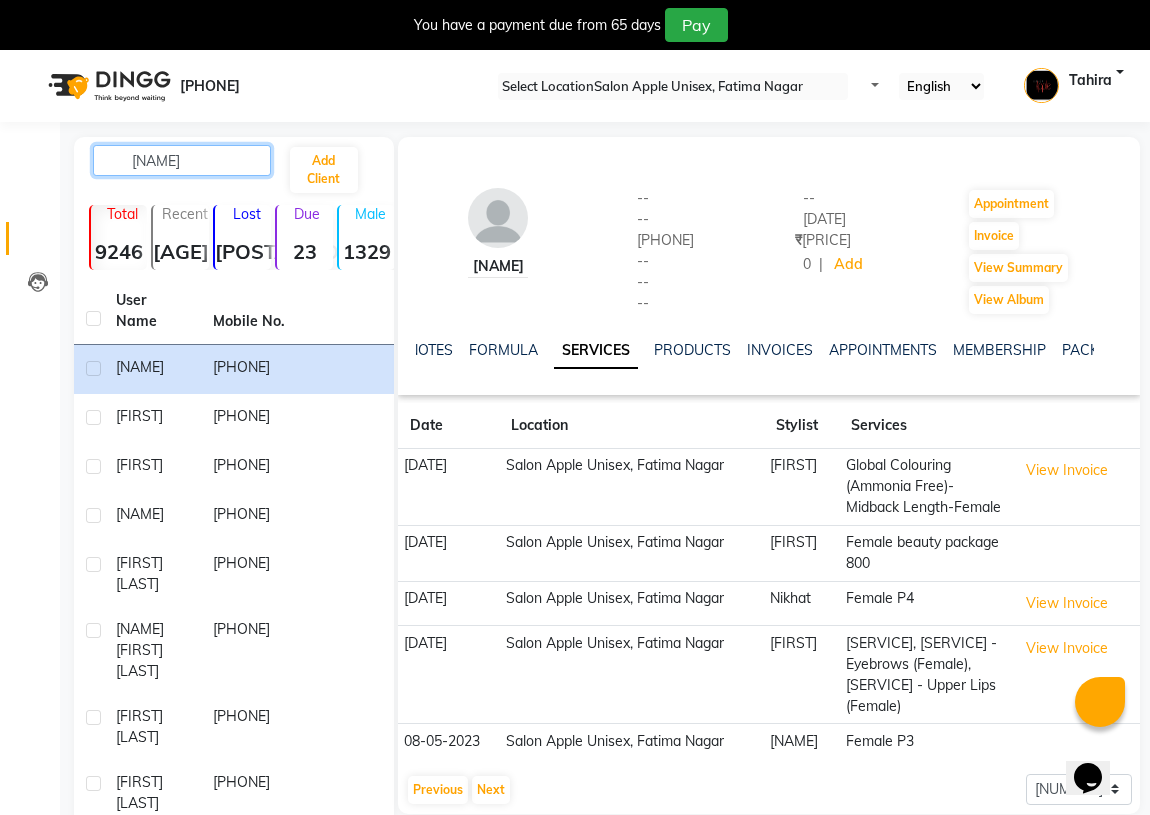 click on "[NAME]" at bounding box center [182, 160] 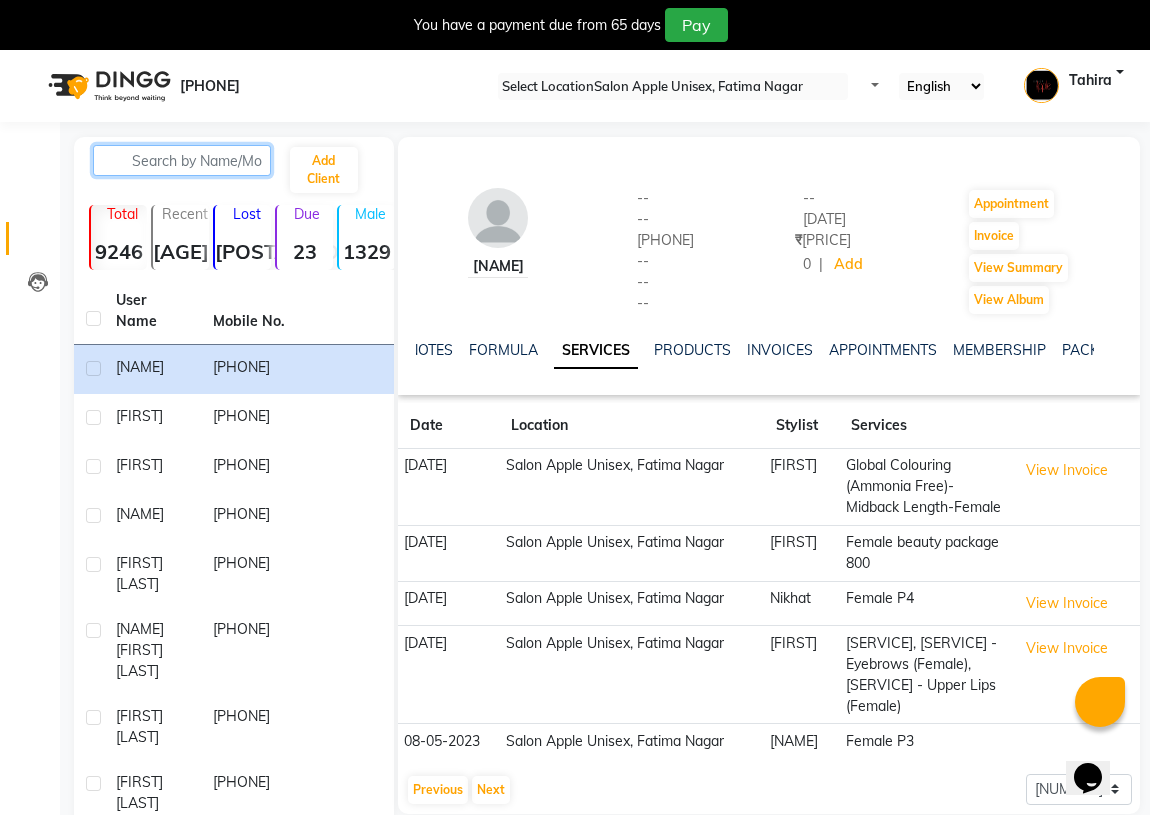 paste on "[PHONE]" 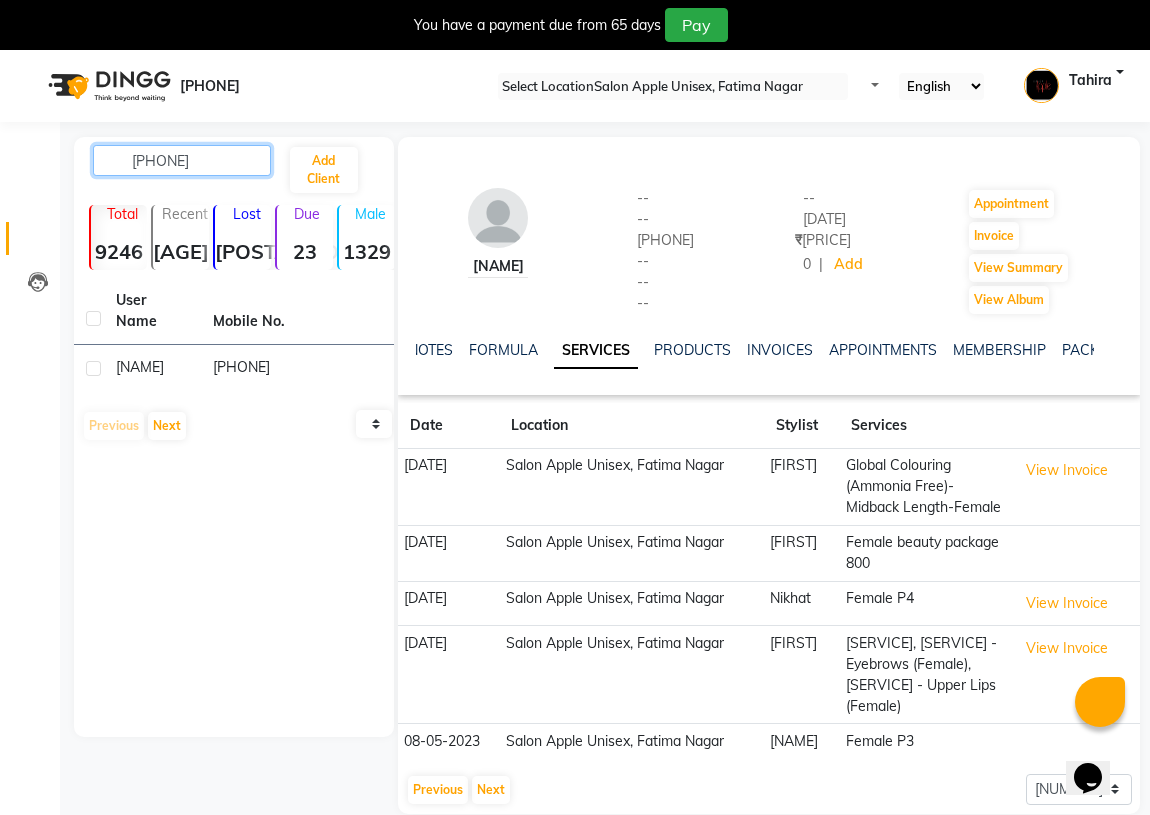 type on "[PHONE]" 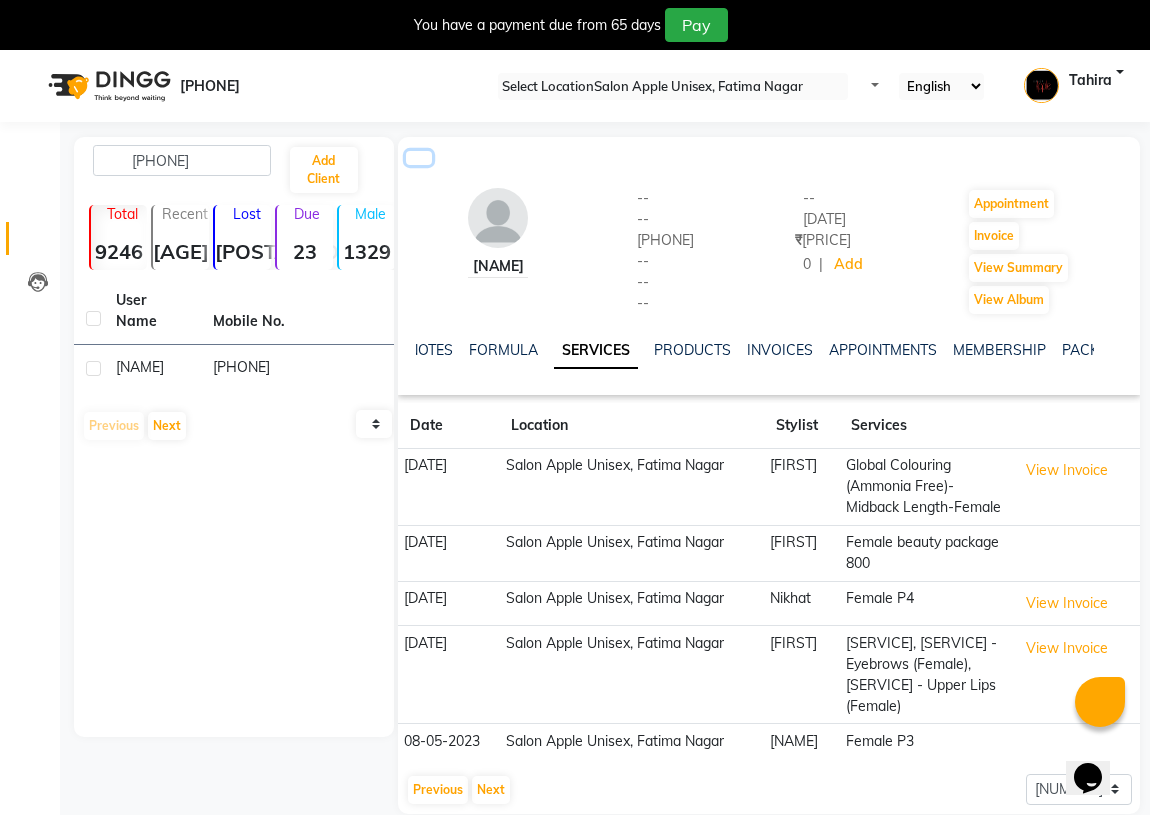 click at bounding box center [419, 158] 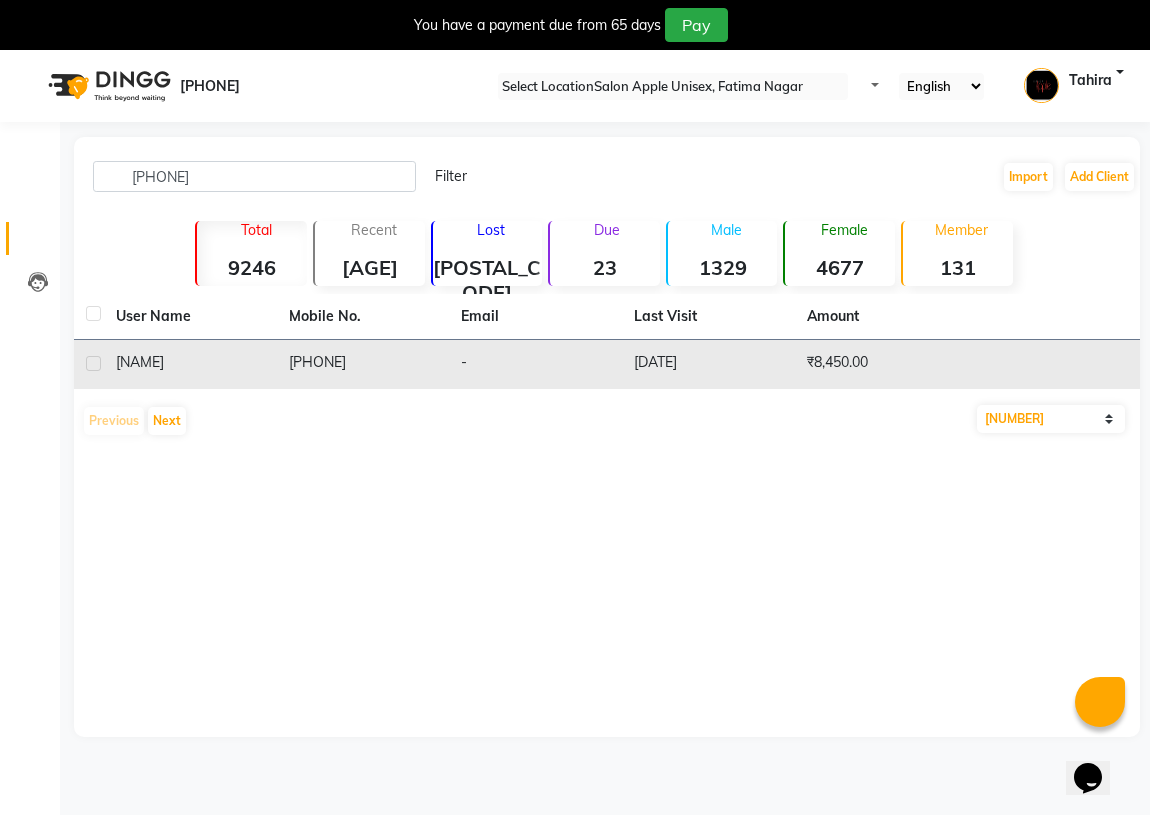 click on "[PHONE]" at bounding box center (363, 364) 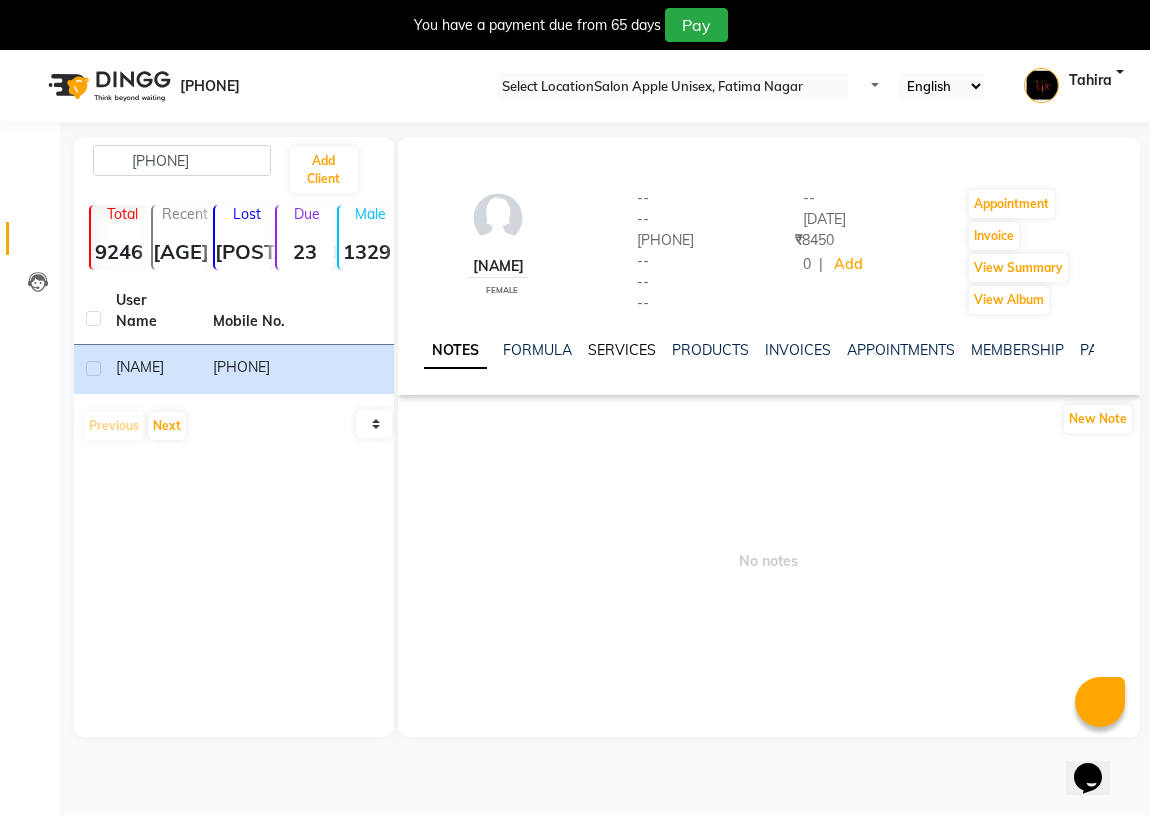 click on "SERVICES" at bounding box center [622, 350] 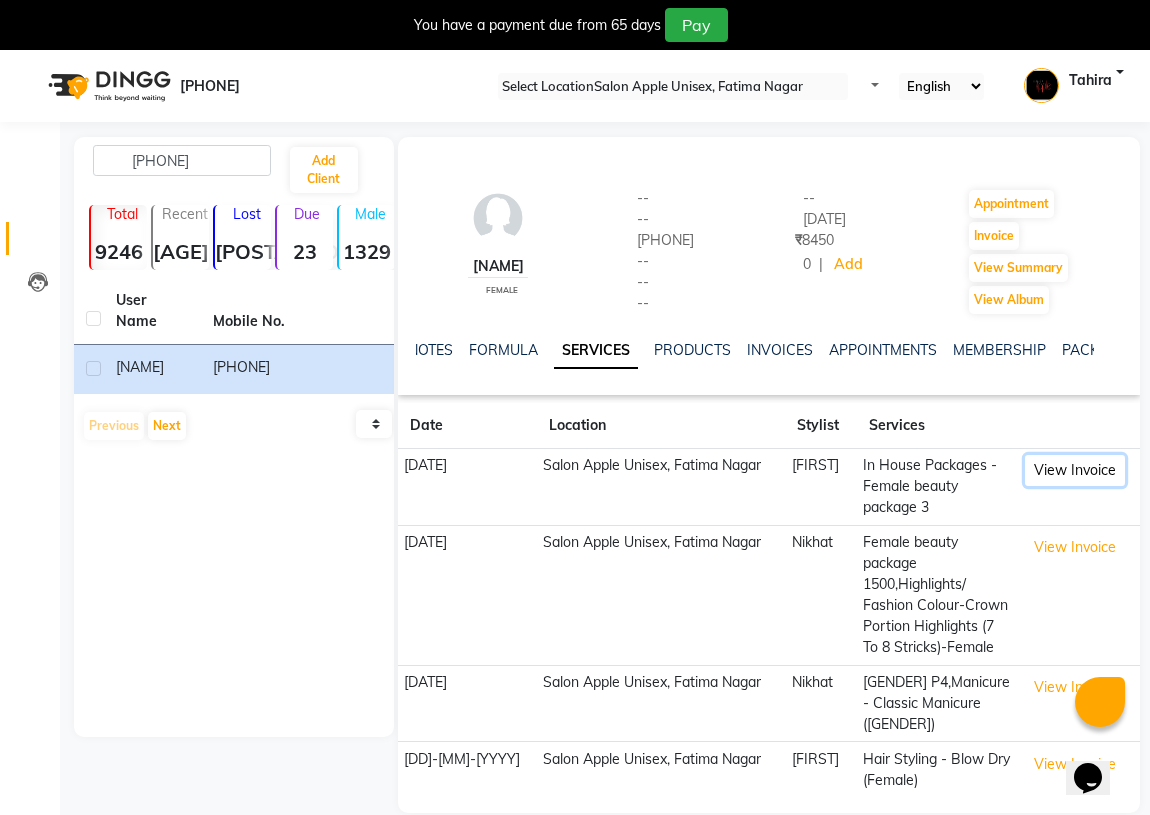 click on "View Invoice" at bounding box center (1075, 470) 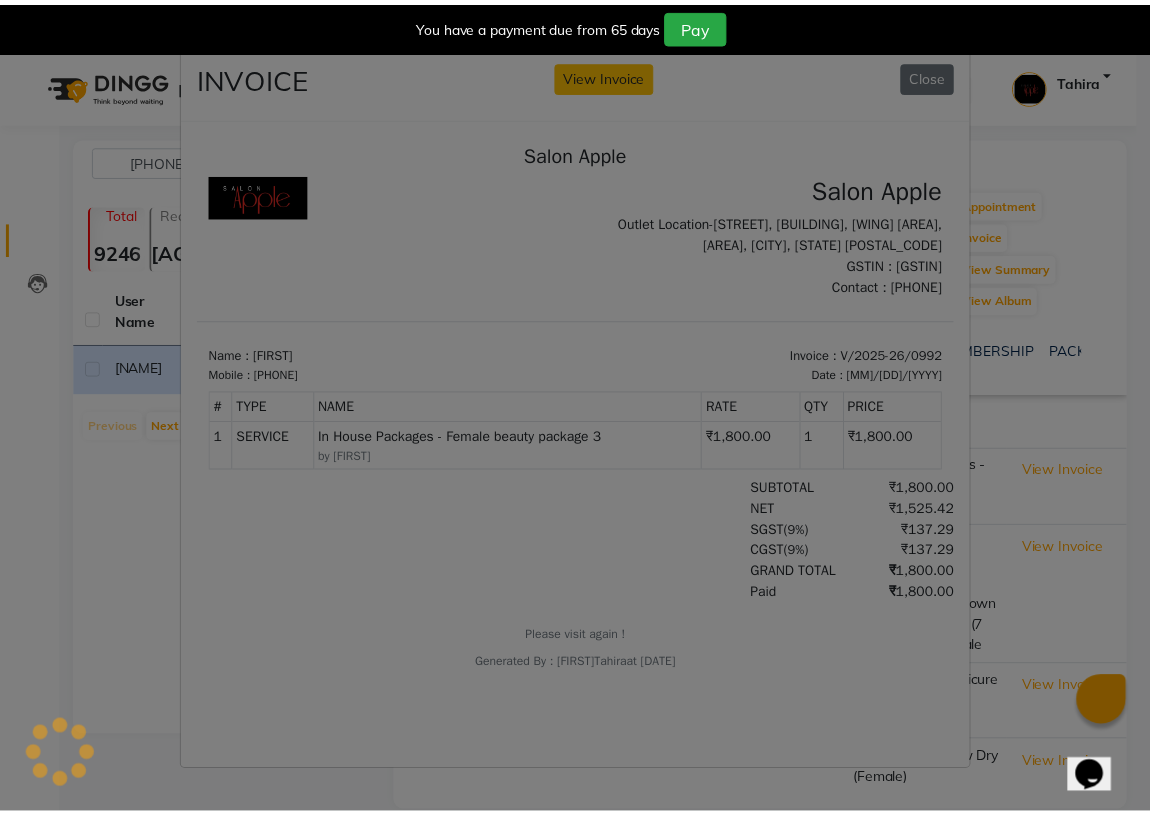 scroll, scrollTop: 0, scrollLeft: 0, axis: both 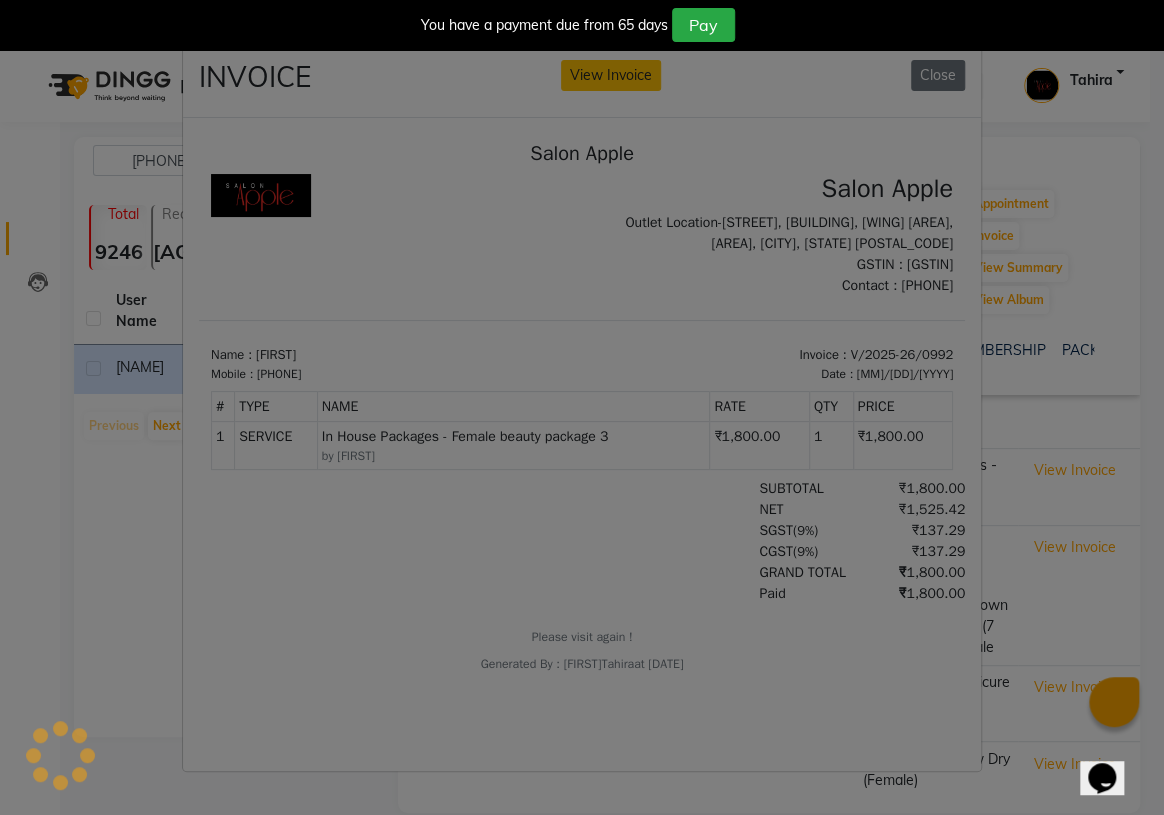 click on "INVOICE View Invoice Close" at bounding box center (582, 407) 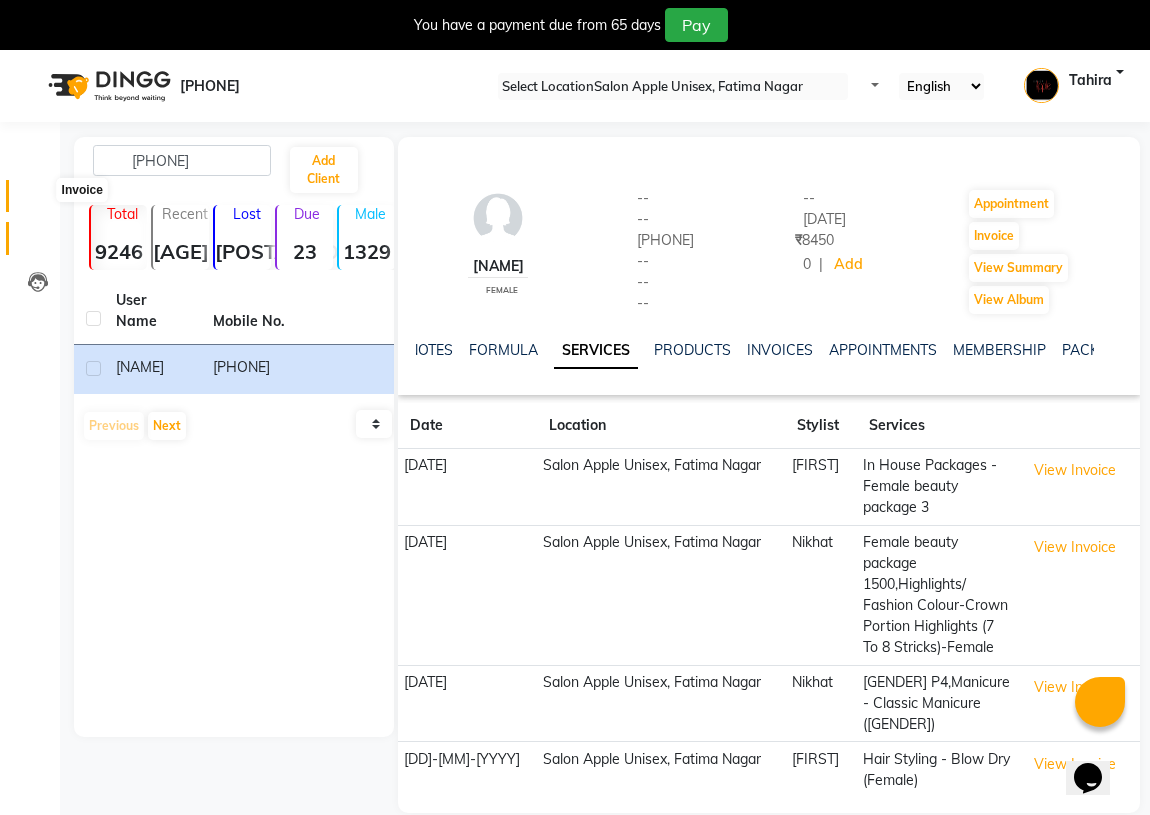 click at bounding box center [38, 201] 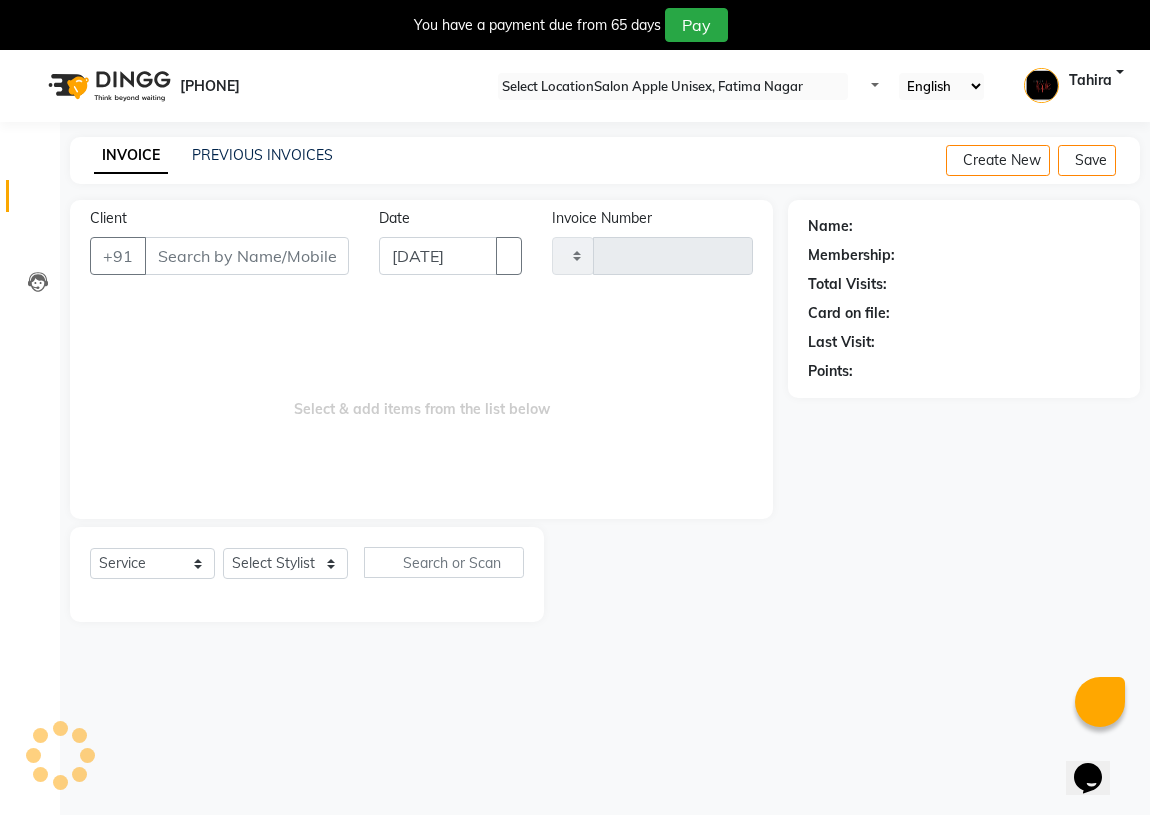 scroll, scrollTop: 50, scrollLeft: 0, axis: vertical 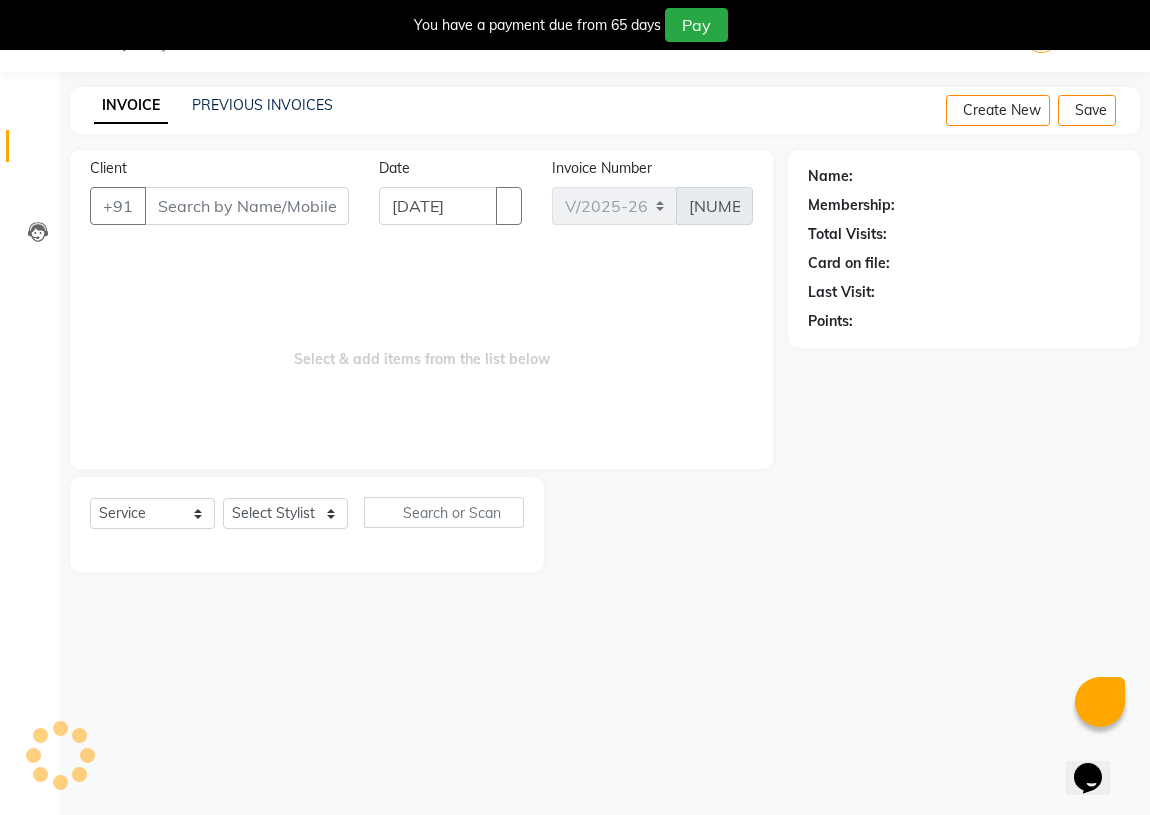 click on "Client" at bounding box center (247, 206) 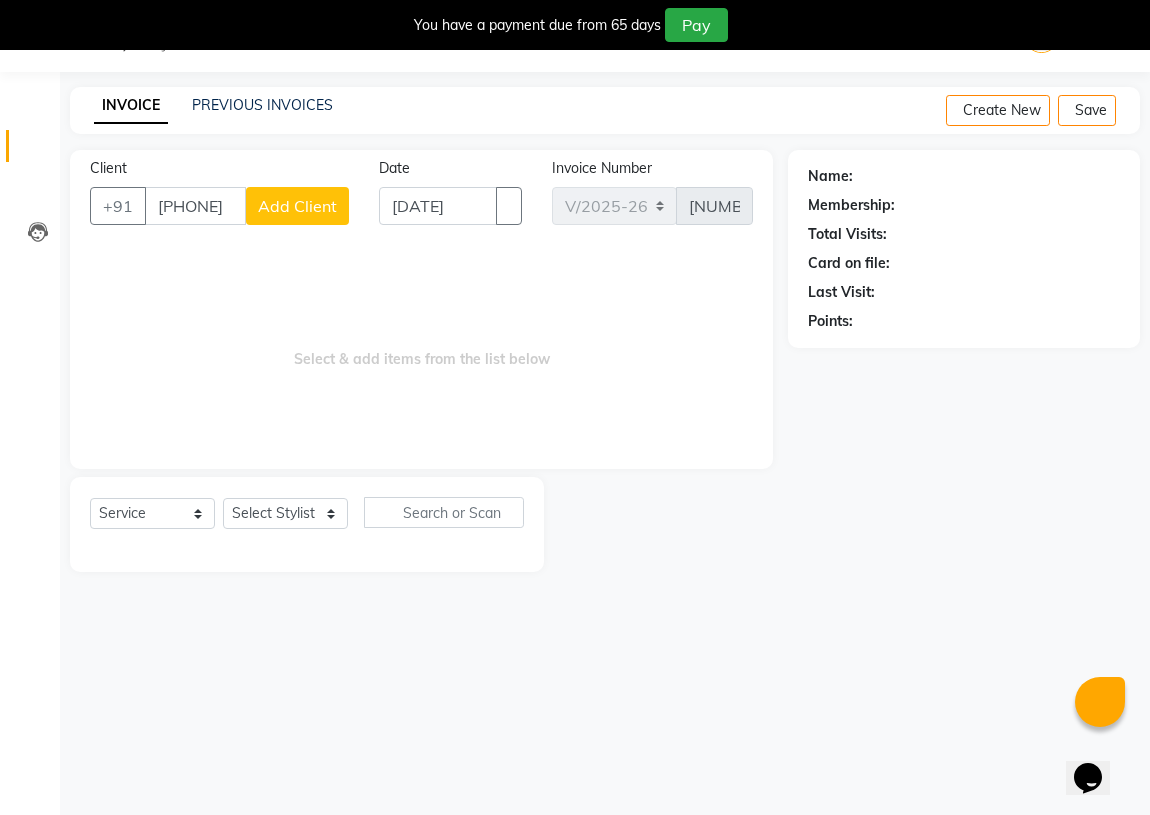type on "[PHONE]" 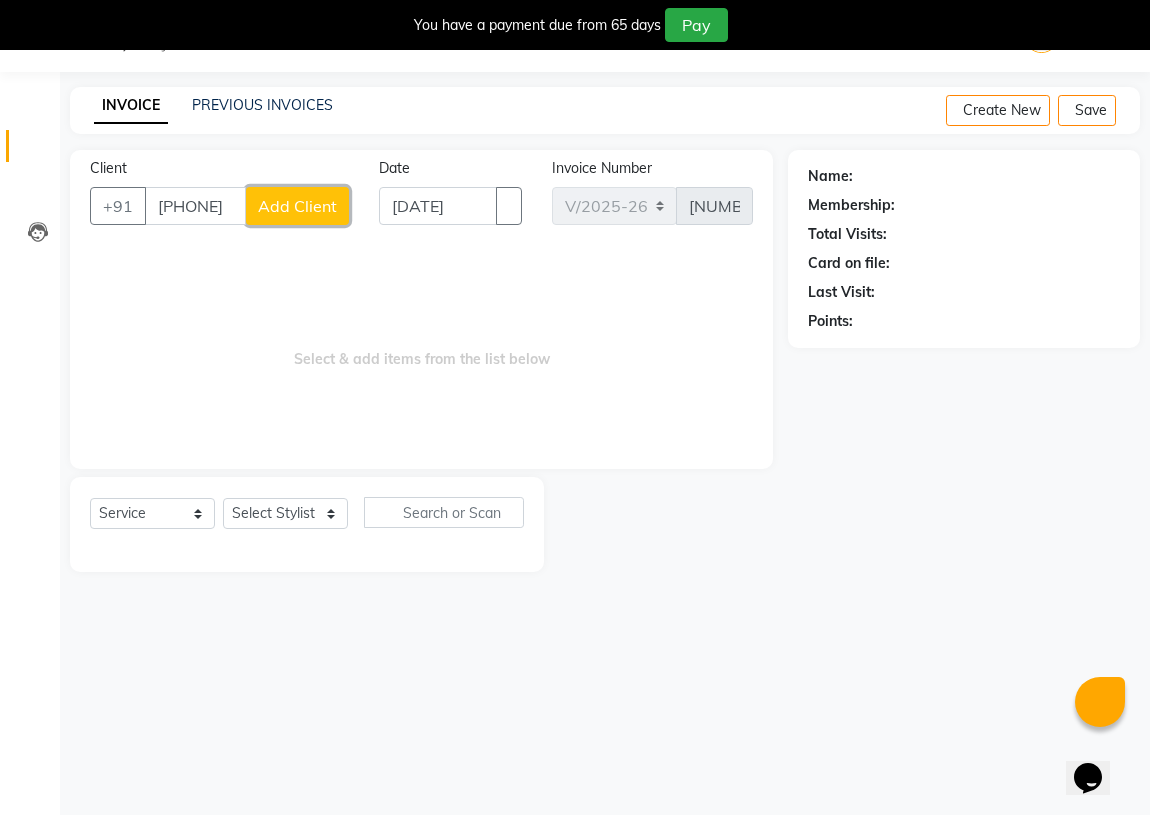 click on "Add Client" at bounding box center (297, 206) 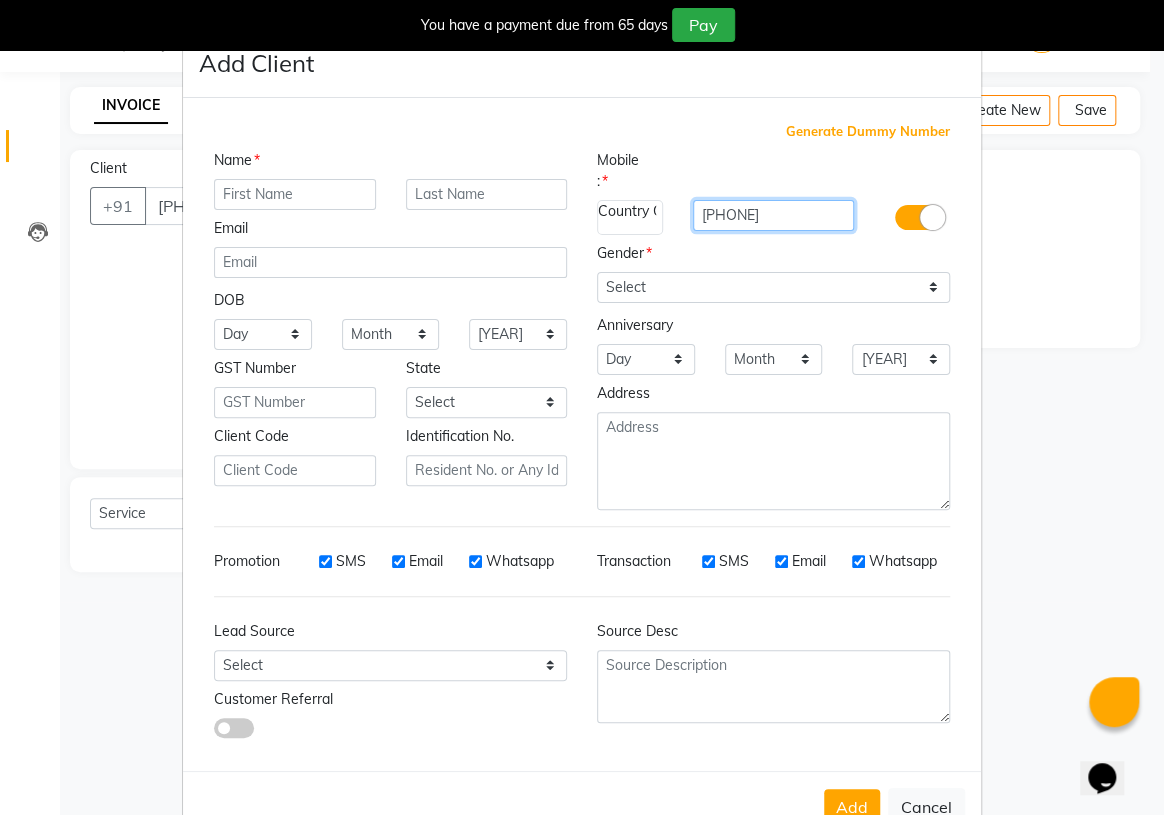click on "[PHONE]" at bounding box center (774, 215) 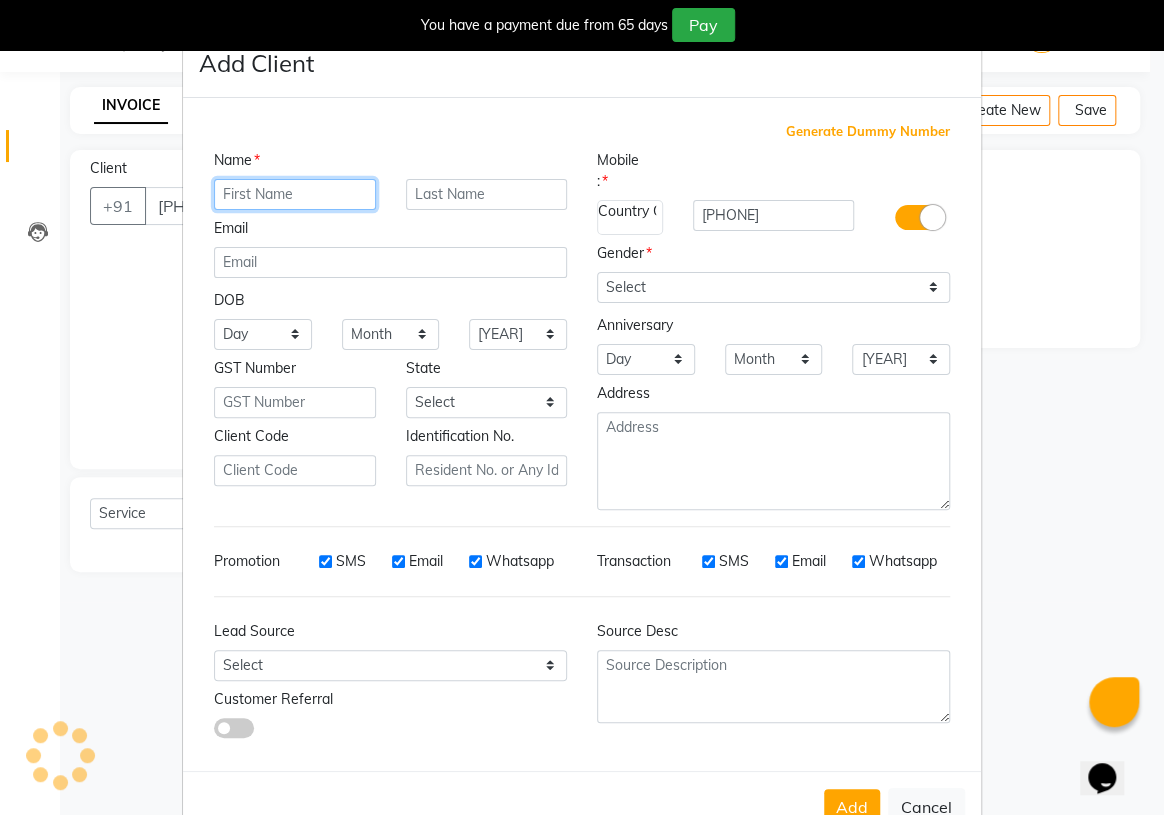 click at bounding box center [295, 194] 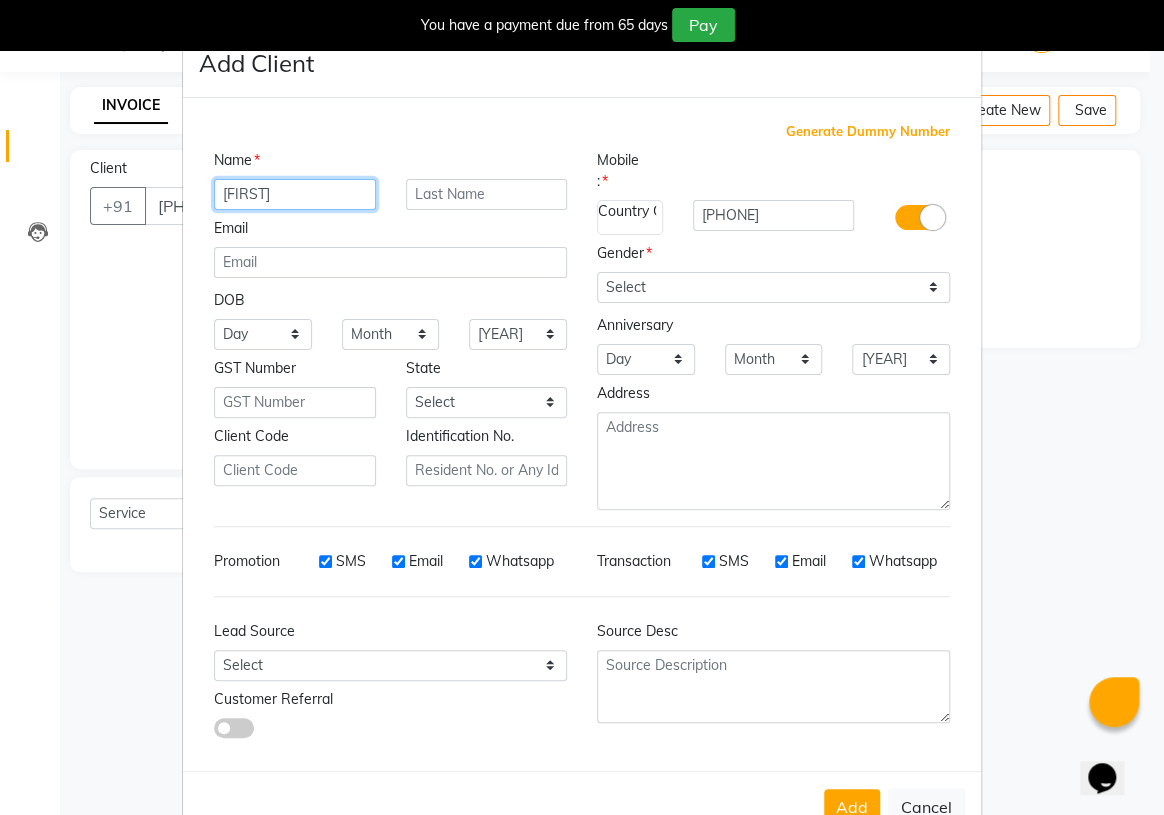 type on "[FIRST]" 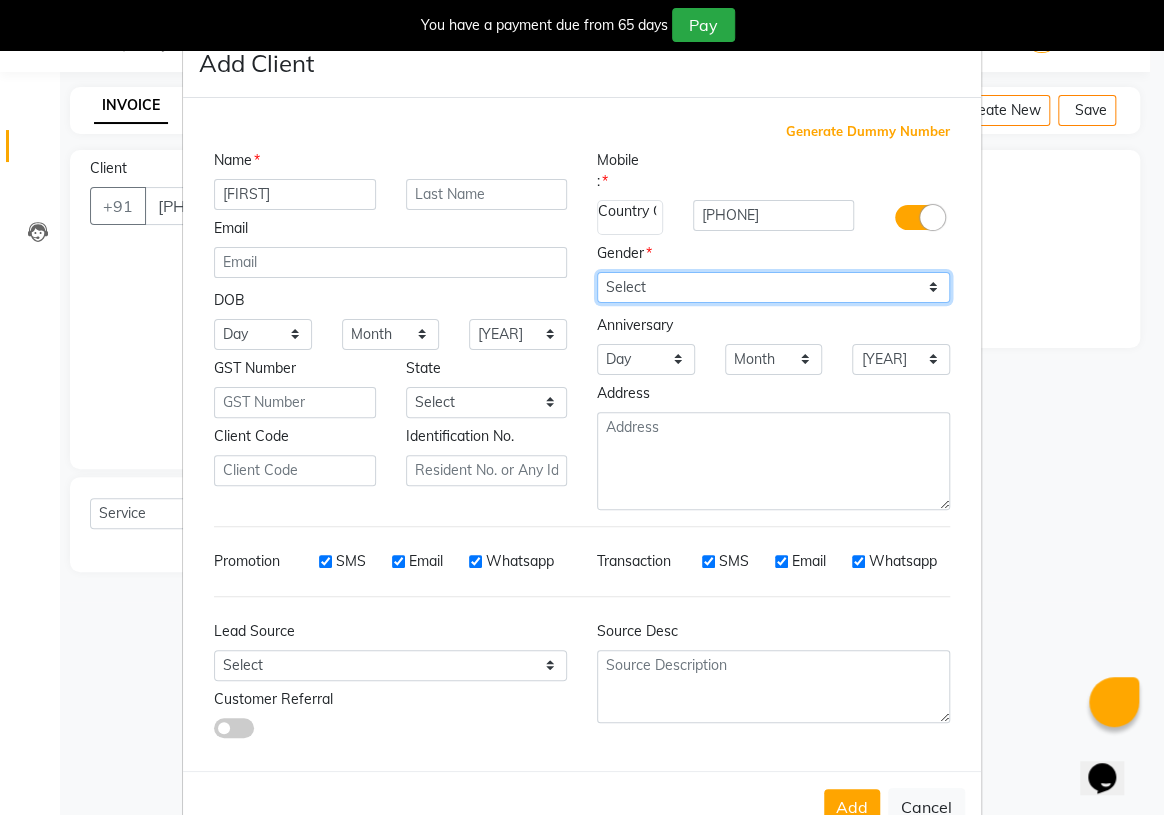 click on "Select Male Female Other Prefer Not To Say" at bounding box center (773, 287) 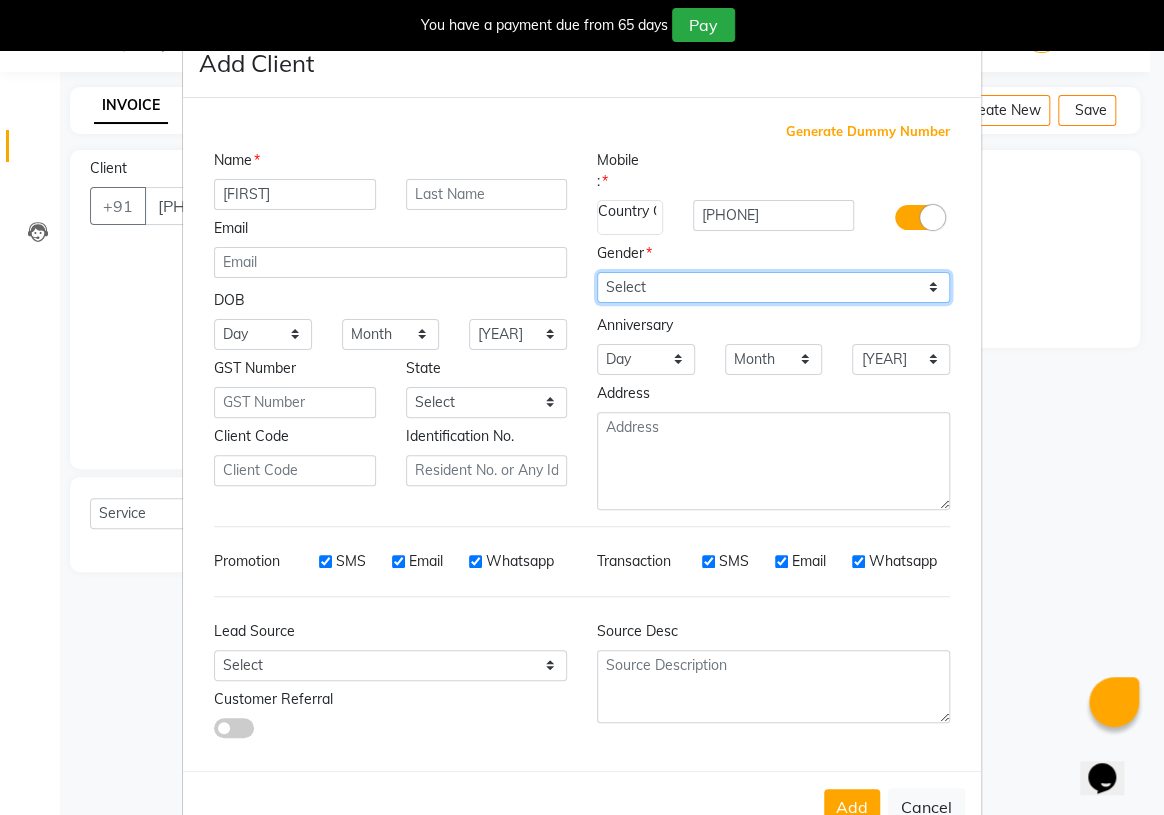 select on "female" 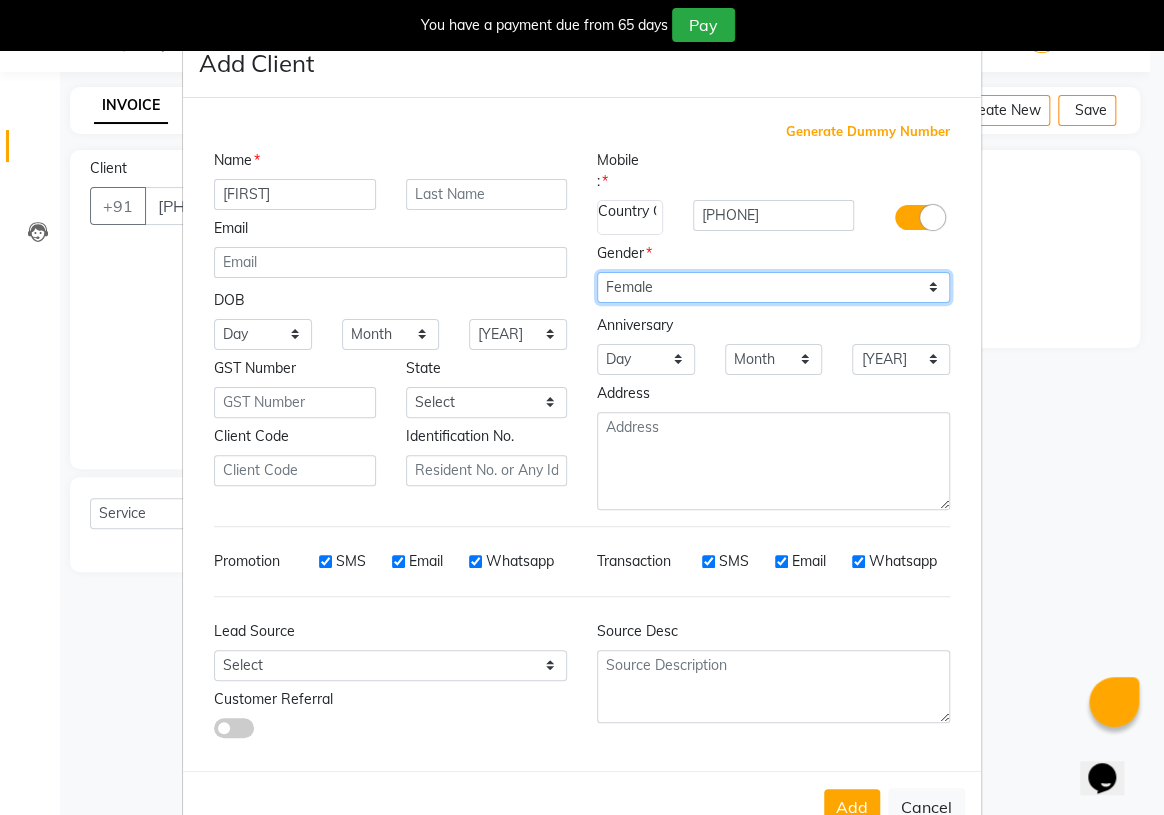 click on "Select Male Female Other Prefer Not To Say" at bounding box center [773, 287] 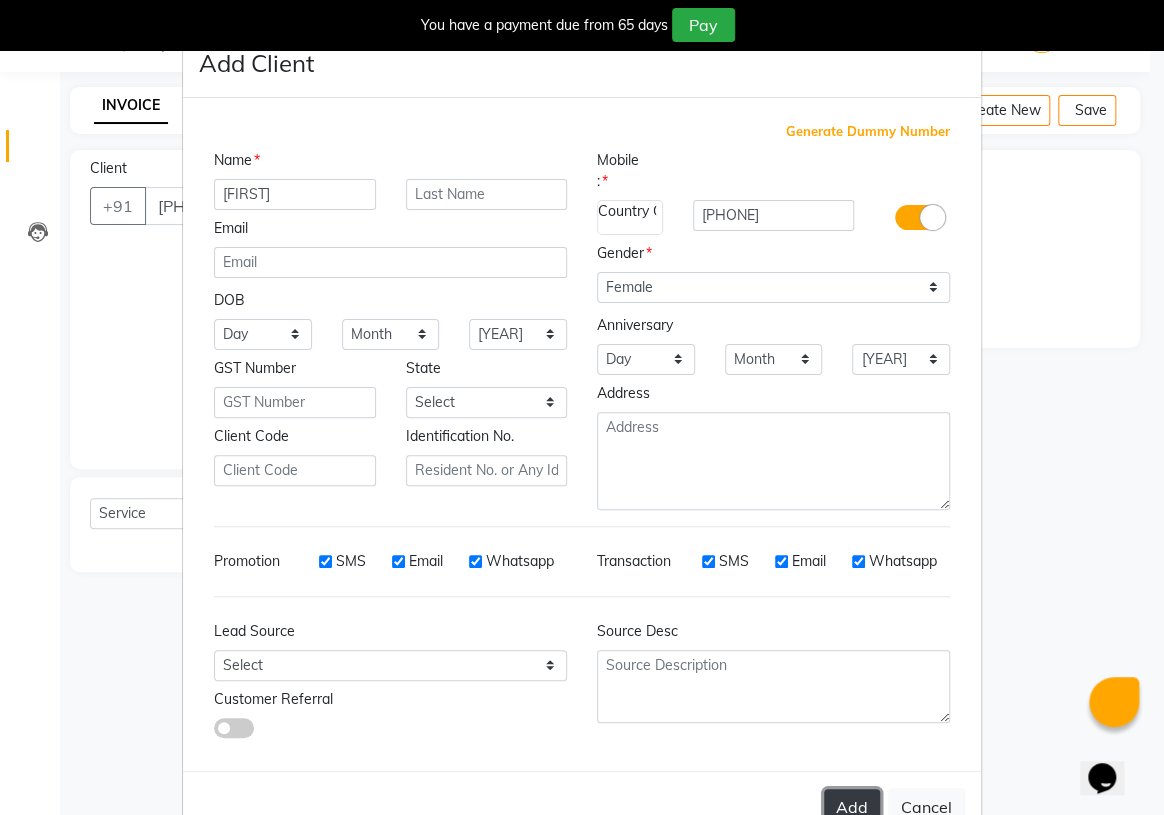 click on "Add" at bounding box center [852, 807] 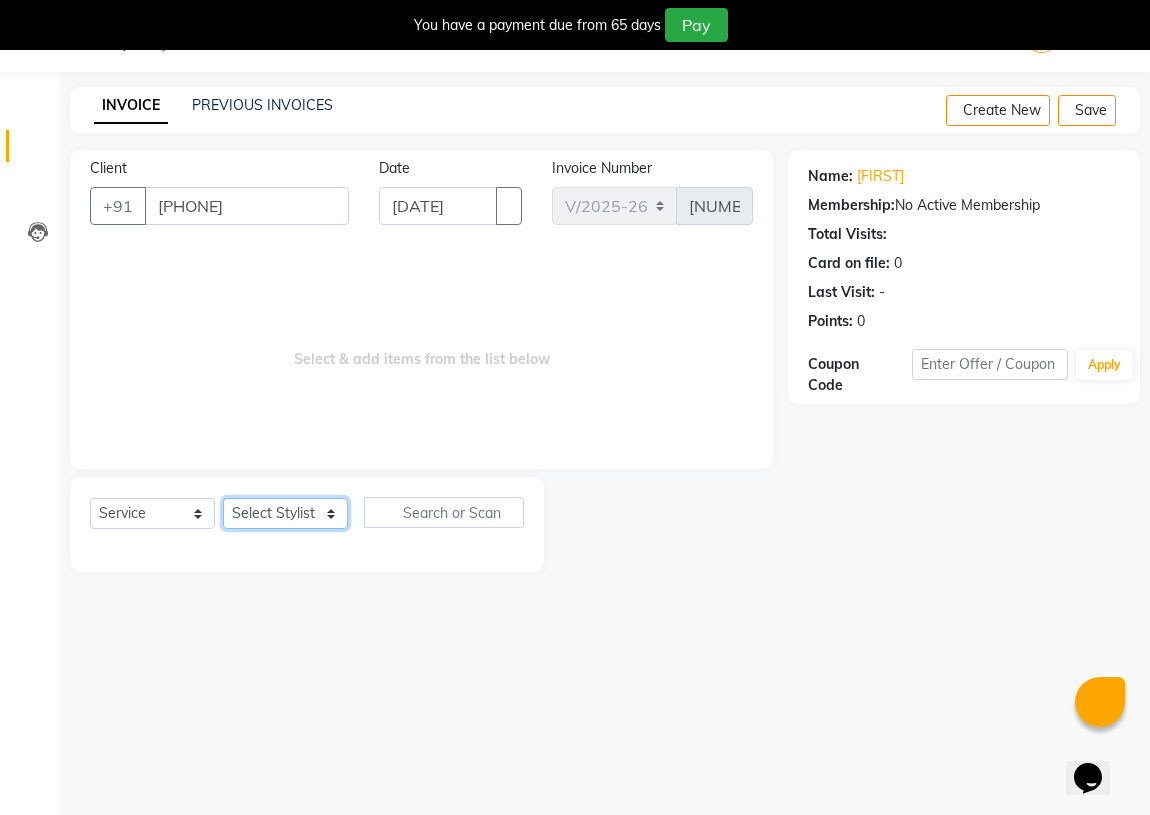 click on "Select Stylist [FIRST] [LAST] [FIRST] [LAST] [FIRST] [LAST] [FIRST] [LAST] [FIRST] [LAST]  Training Department [FIRST]" at bounding box center [285, 513] 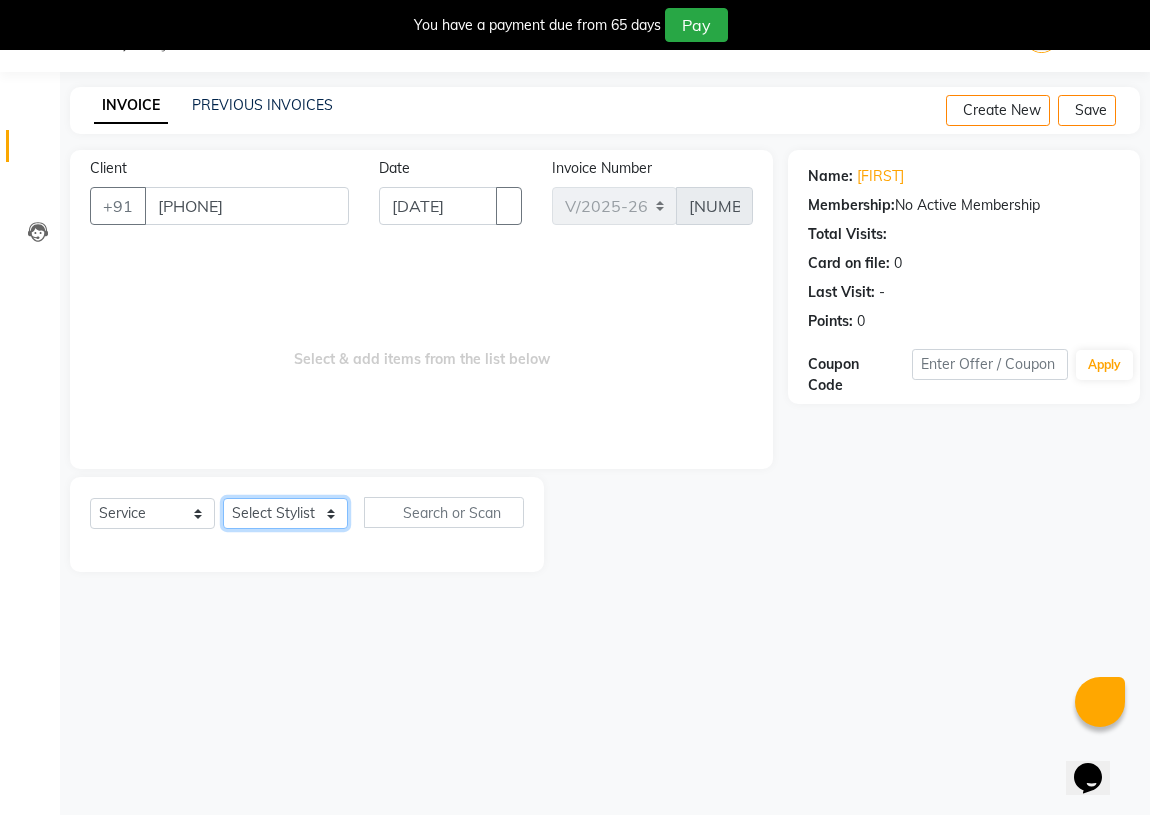 select on "83916" 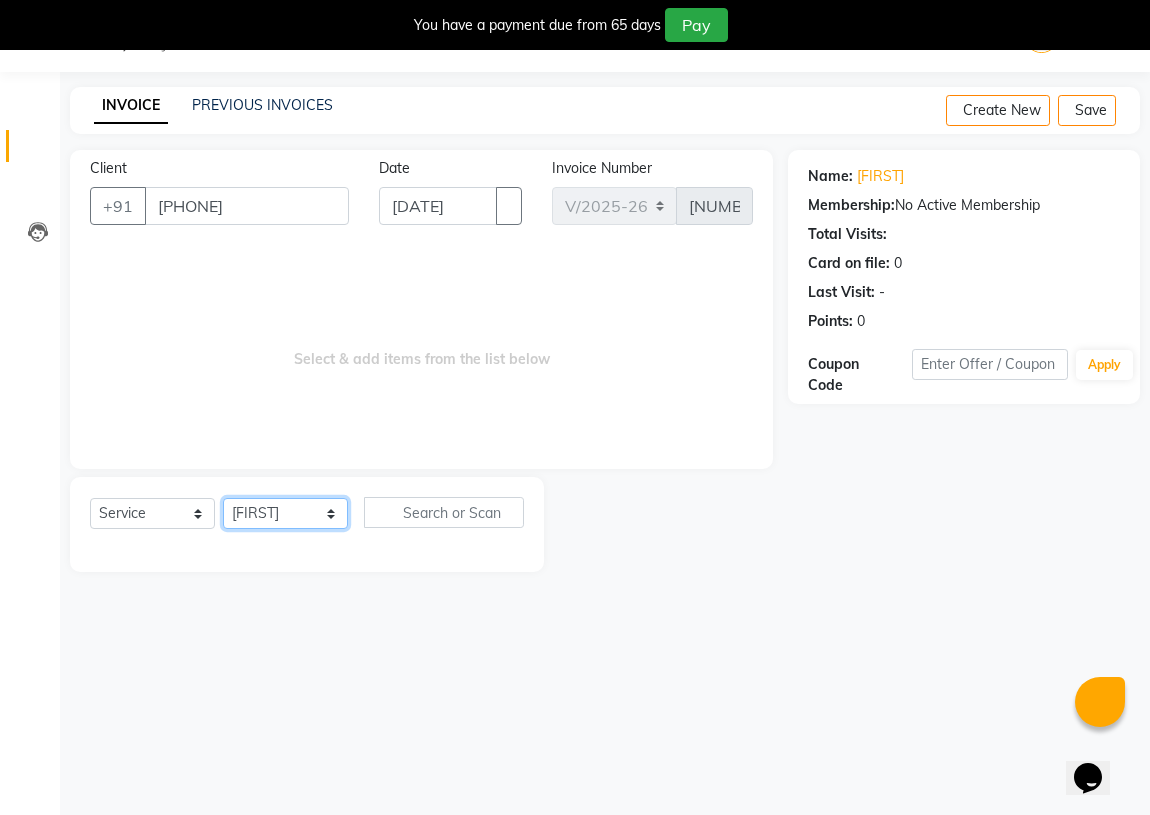 click on "Select Stylist [FIRST] [LAST] [FIRST] [LAST] [FIRST] [LAST] [FIRST] [LAST] [FIRST] [LAST]  Training Department [FIRST]" at bounding box center [285, 513] 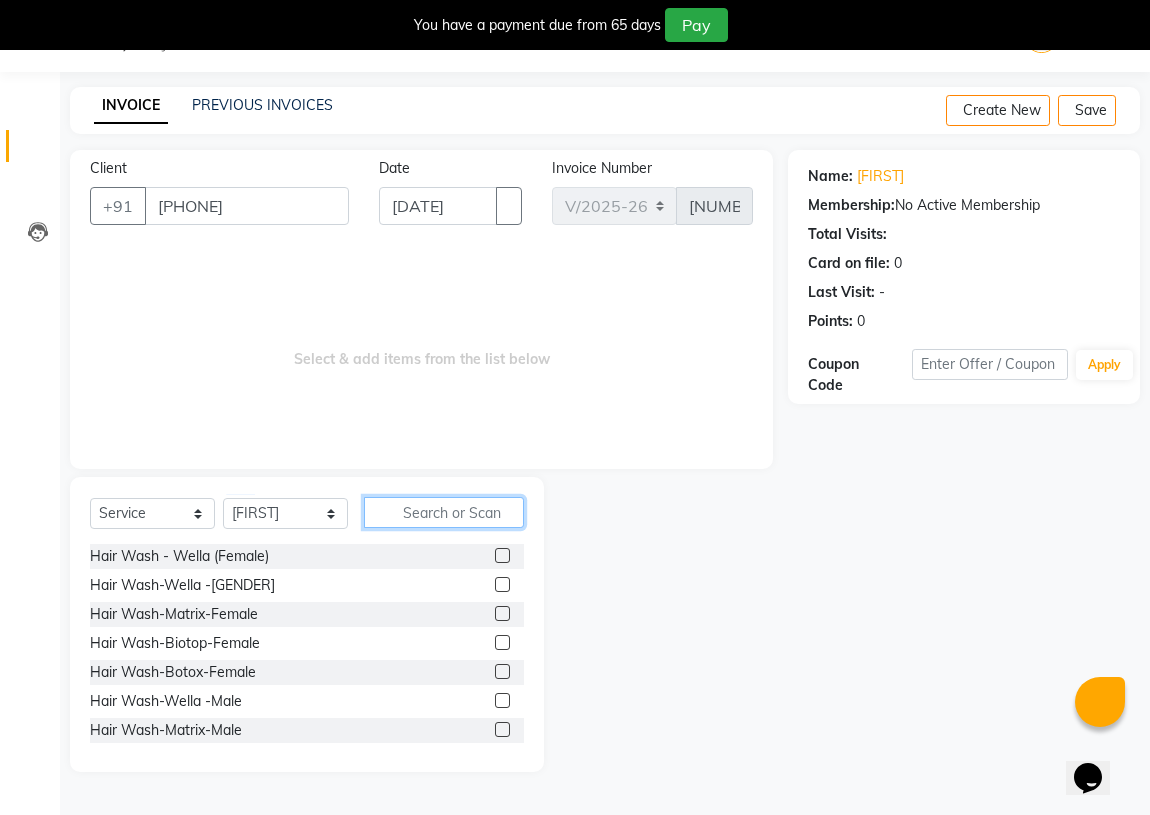 click at bounding box center (444, 512) 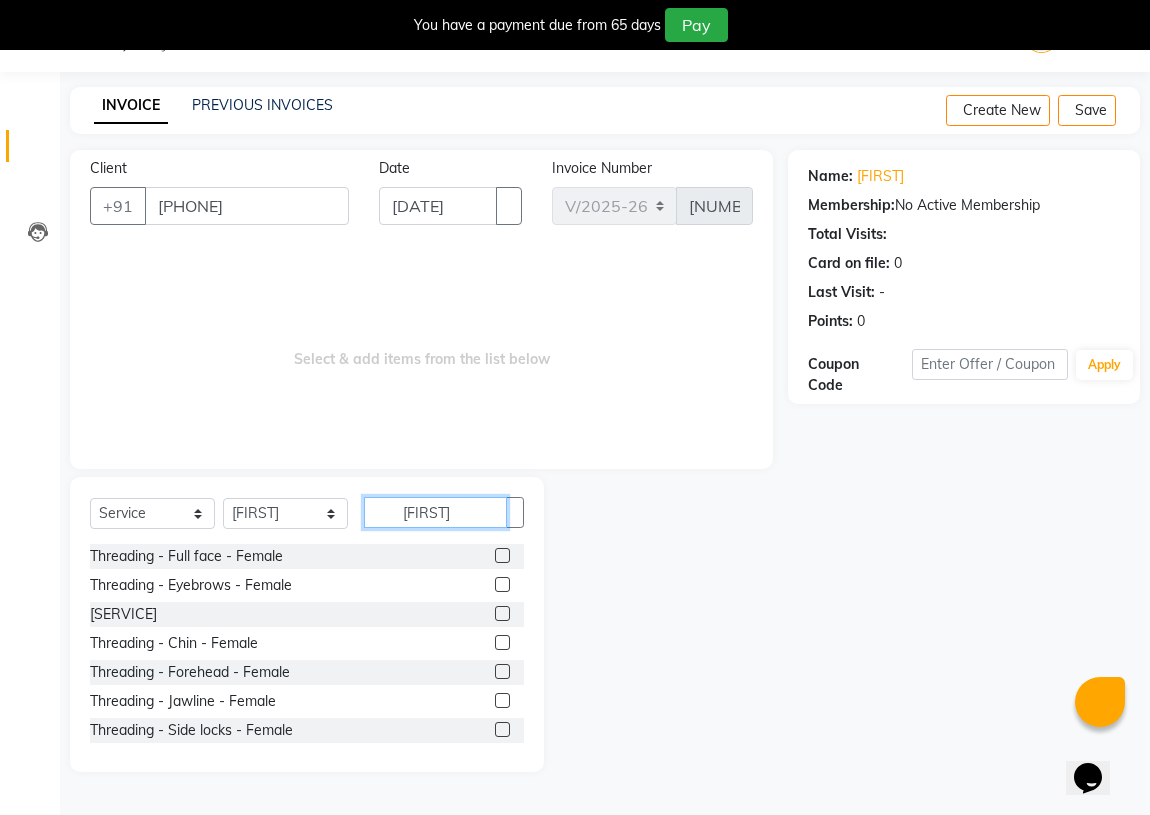 type on "[FIRST]" 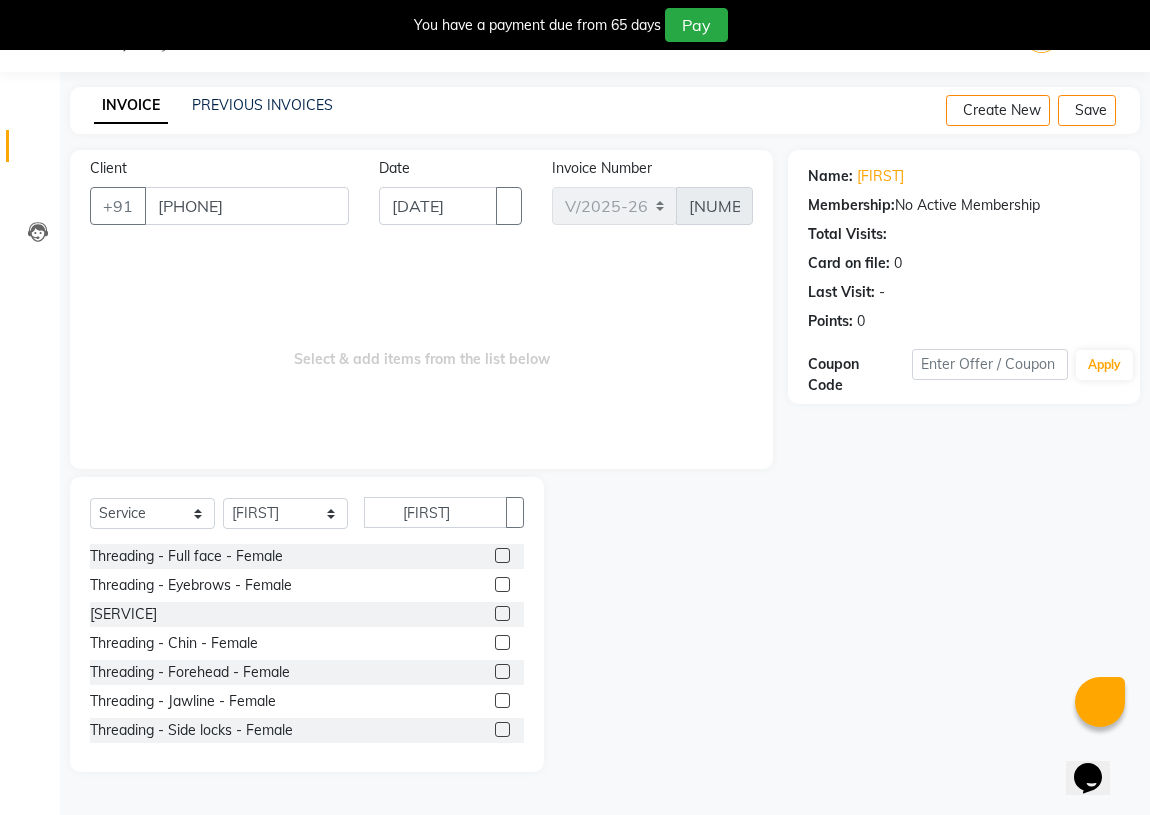 click at bounding box center [502, 584] 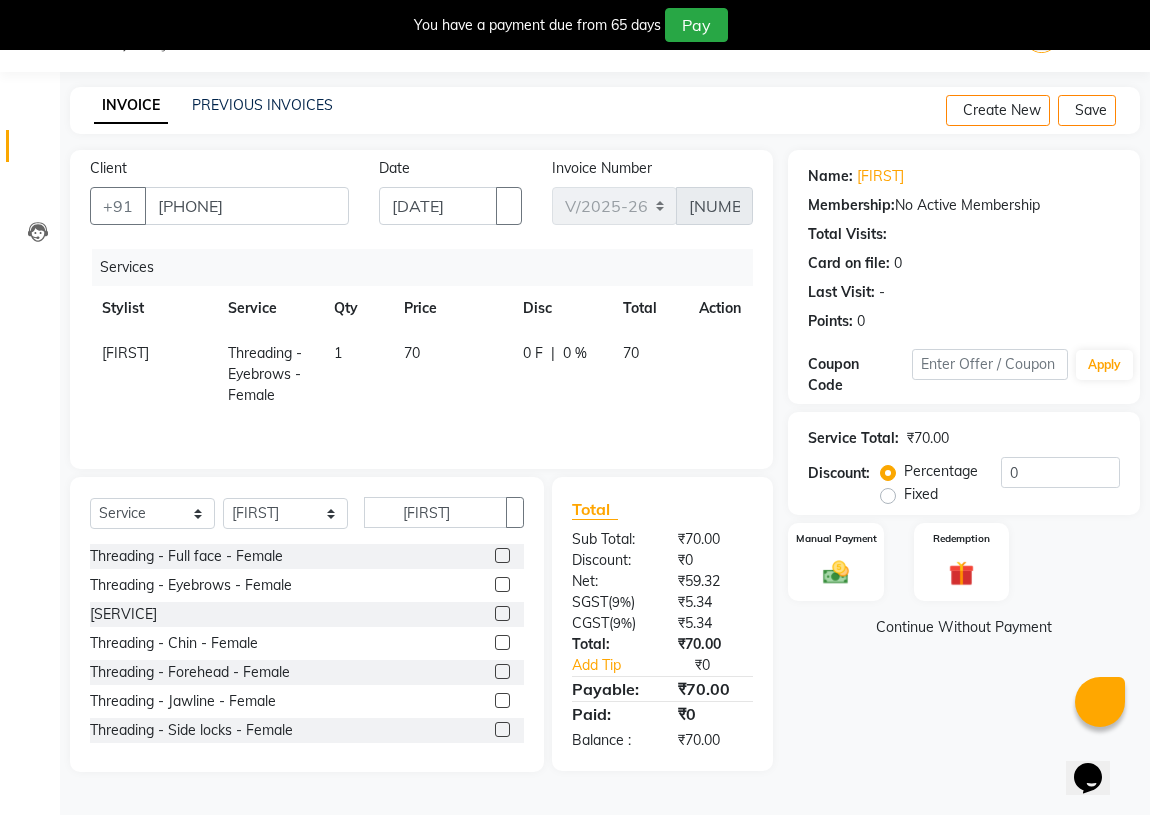 click at bounding box center [502, 584] 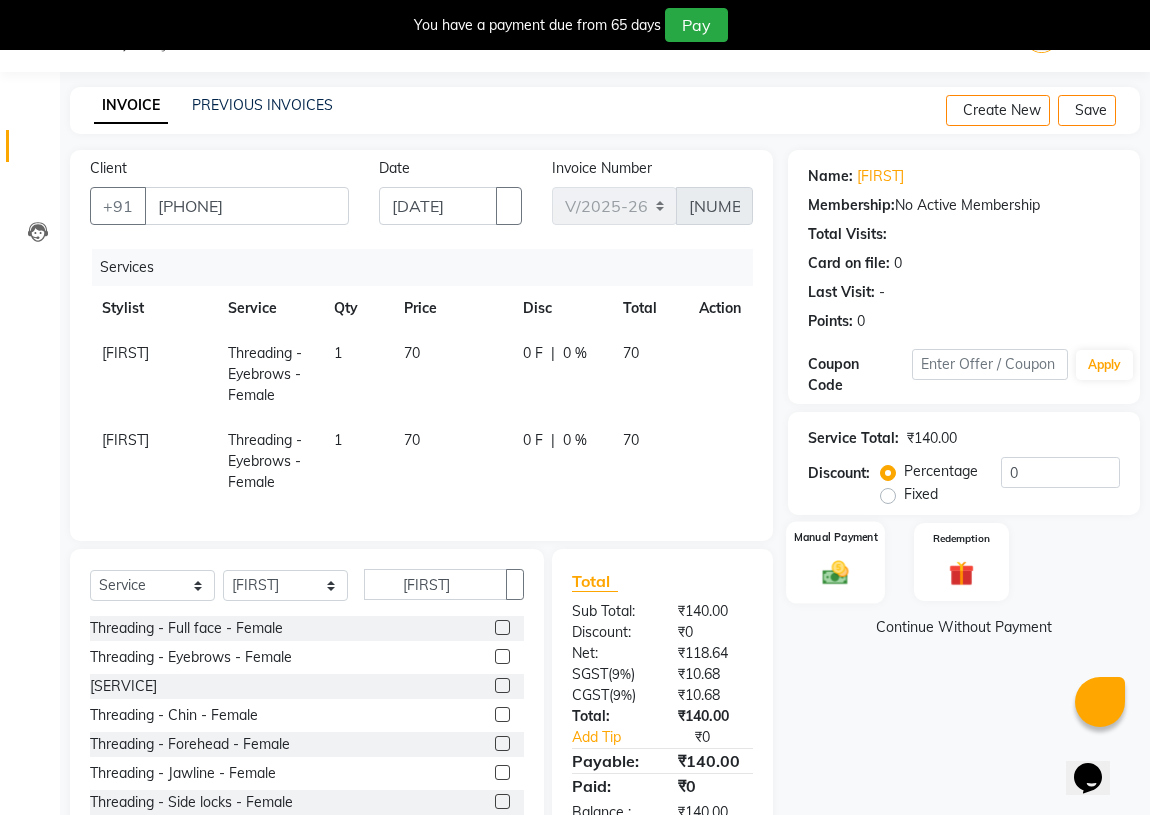 click at bounding box center (835, 572) 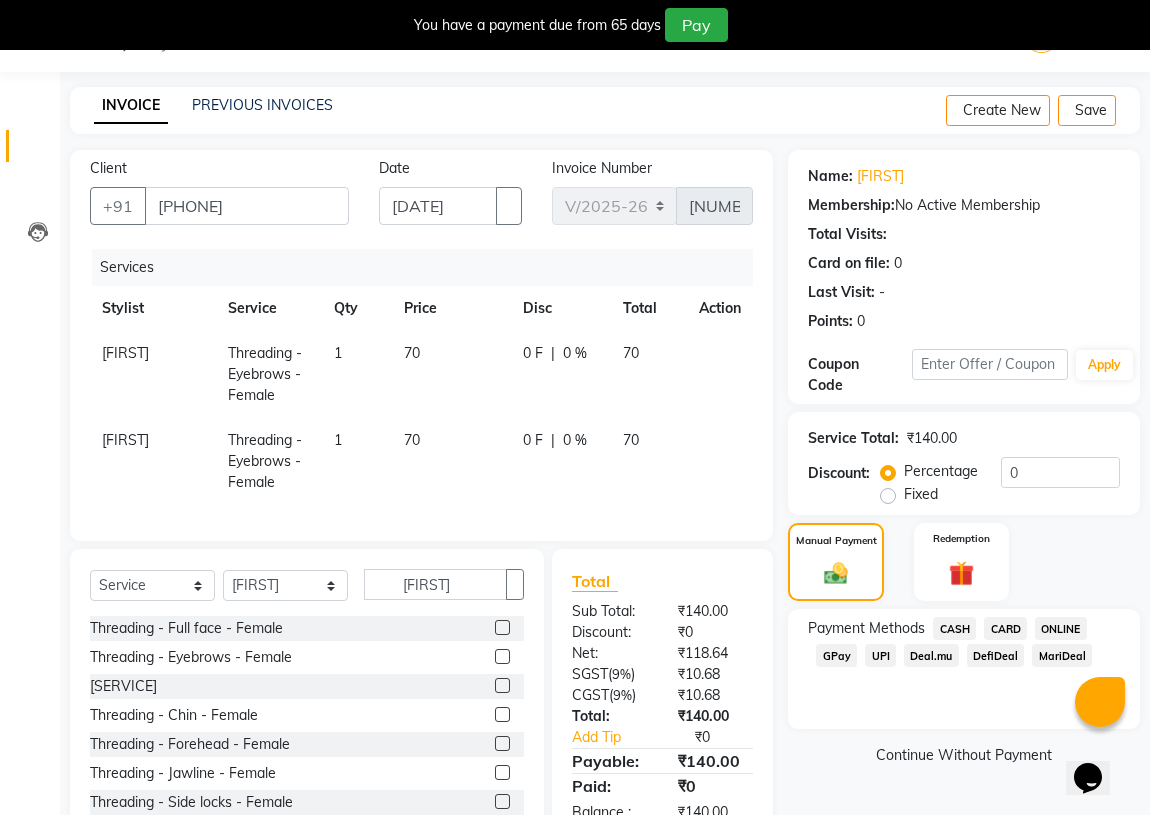 click on "ONLINE" at bounding box center [954, 628] 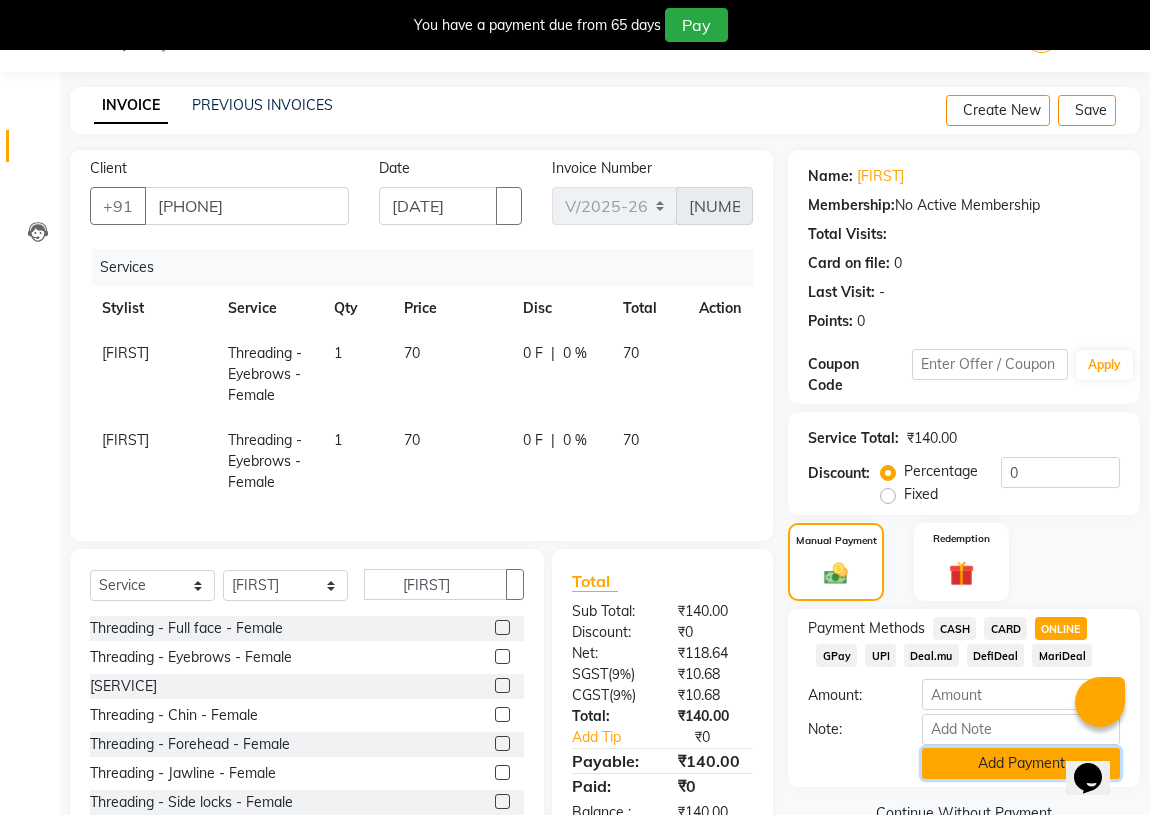 click on "Add Payment" at bounding box center (1021, 763) 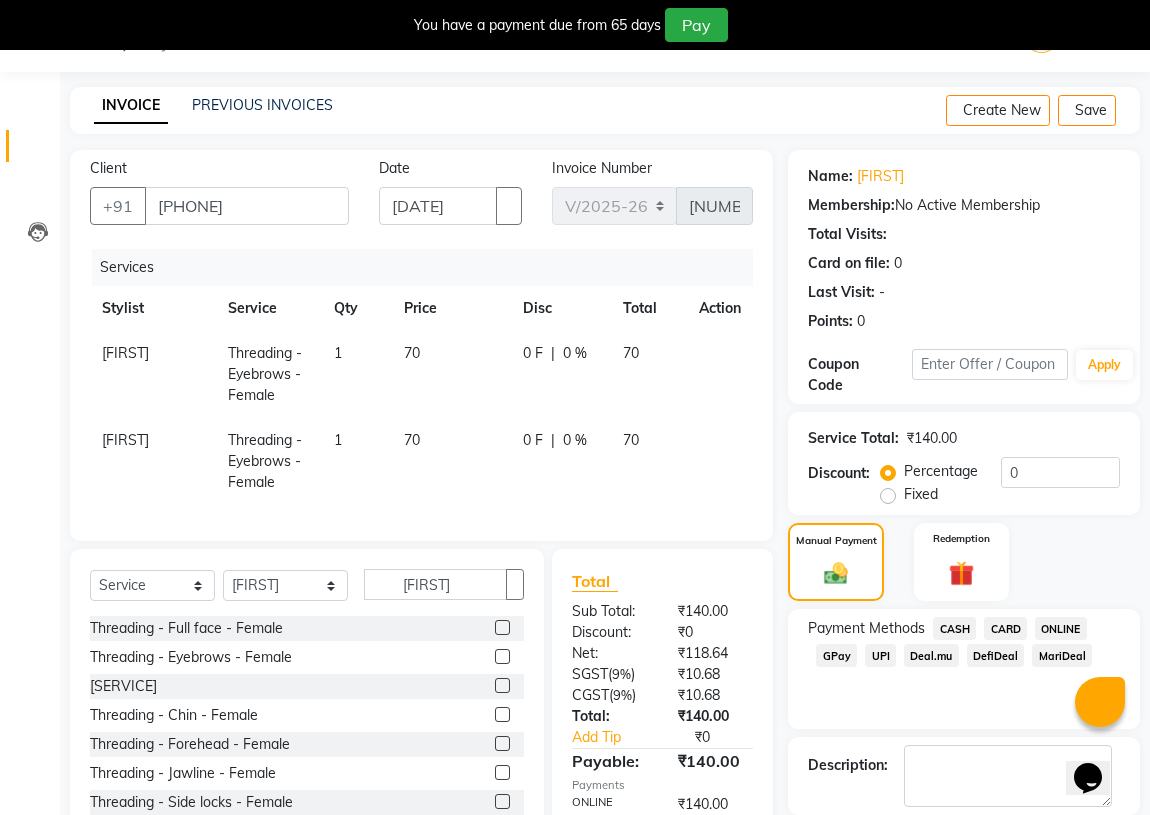 scroll, scrollTop: 162, scrollLeft: 0, axis: vertical 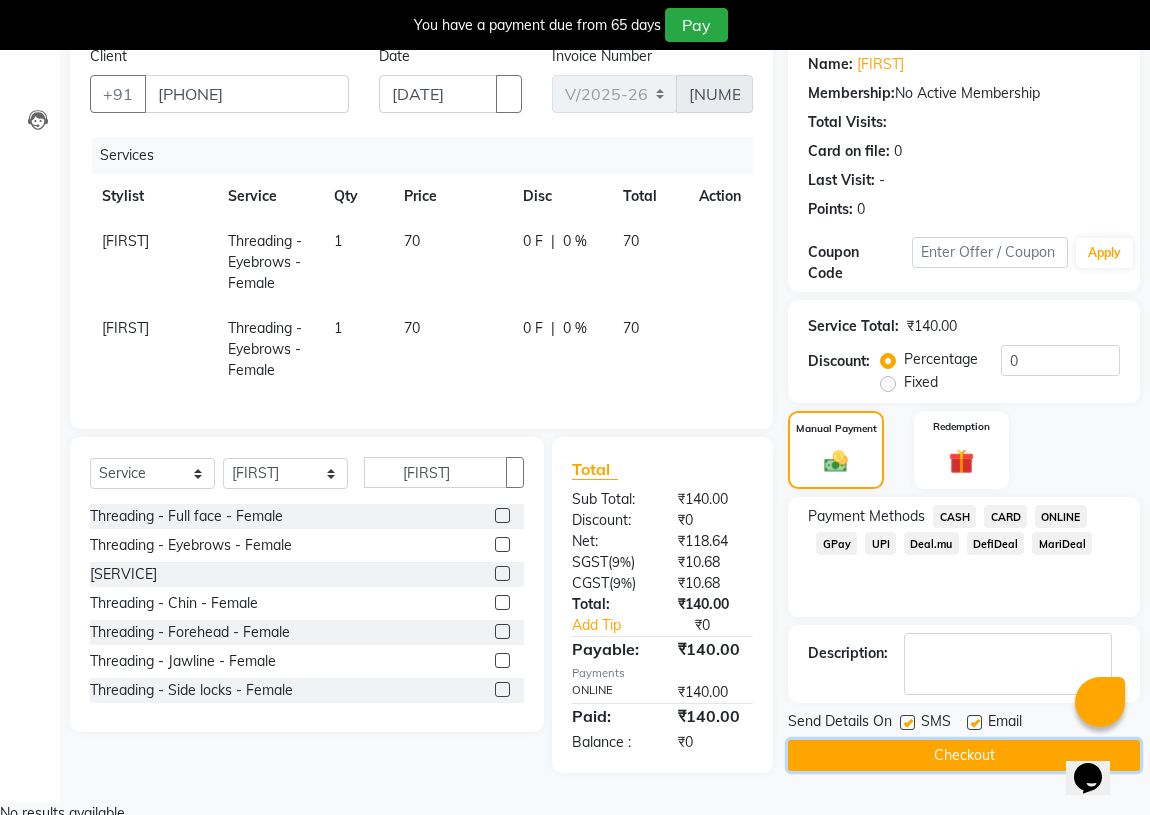 click on "Checkout" at bounding box center [964, 755] 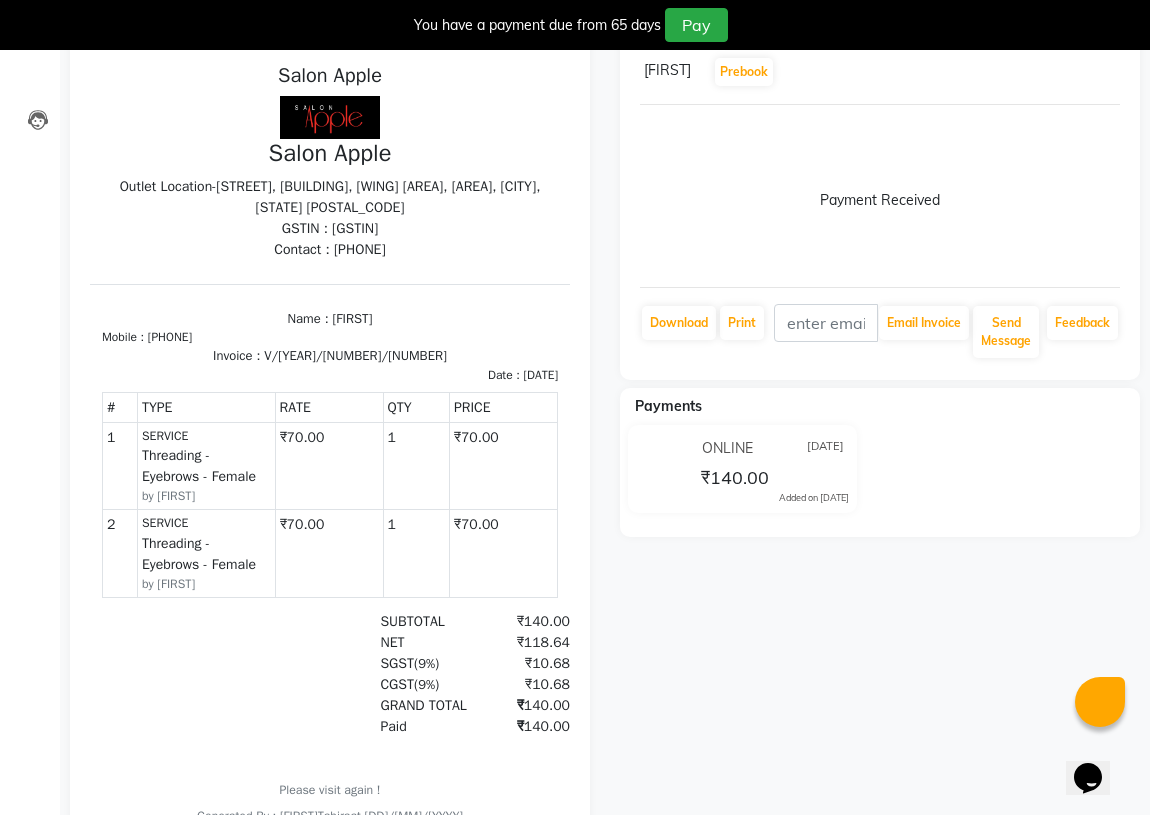 scroll, scrollTop: 0, scrollLeft: 0, axis: both 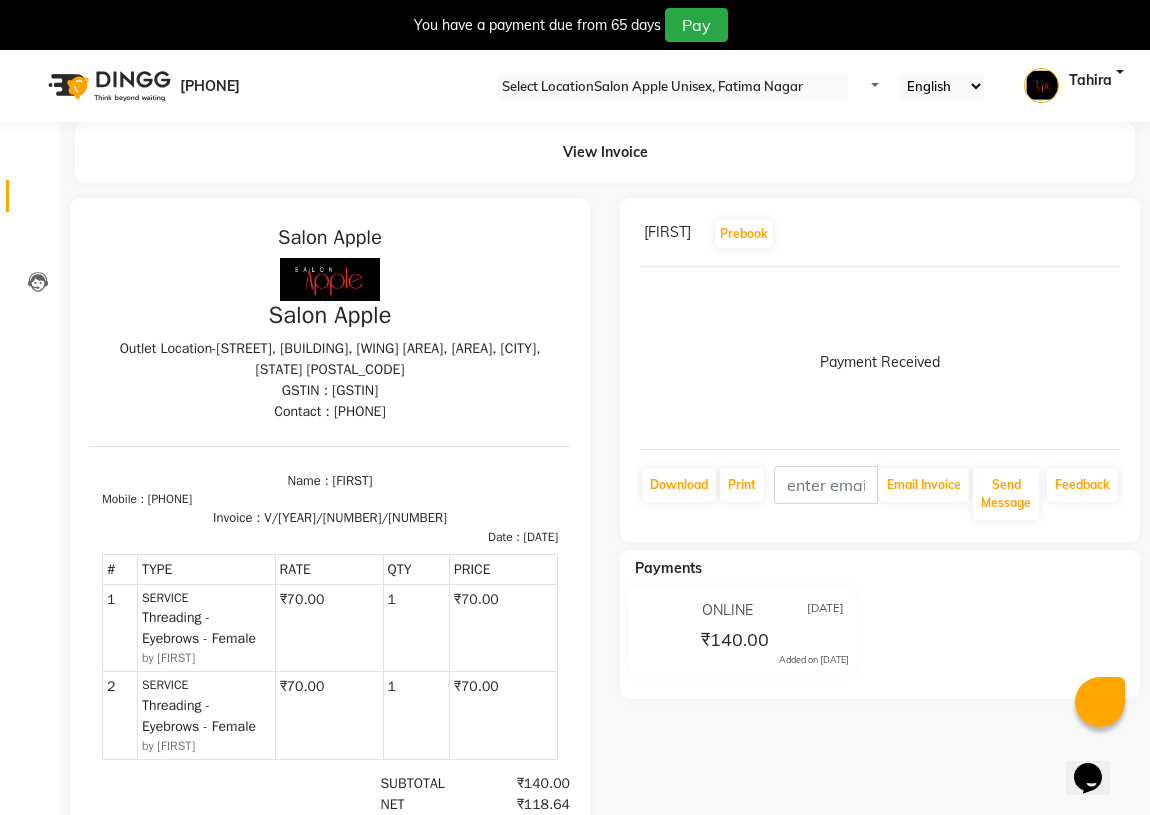 click at bounding box center (38, 201) 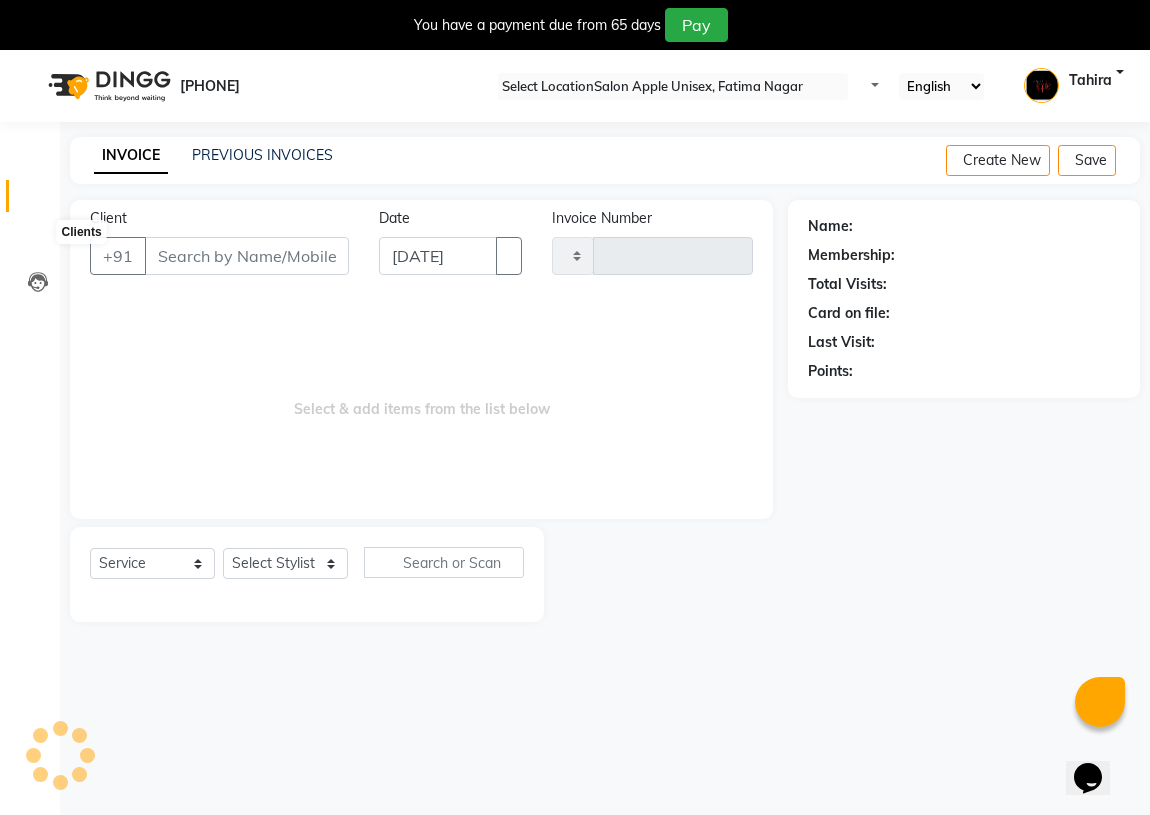 scroll, scrollTop: 50, scrollLeft: 0, axis: vertical 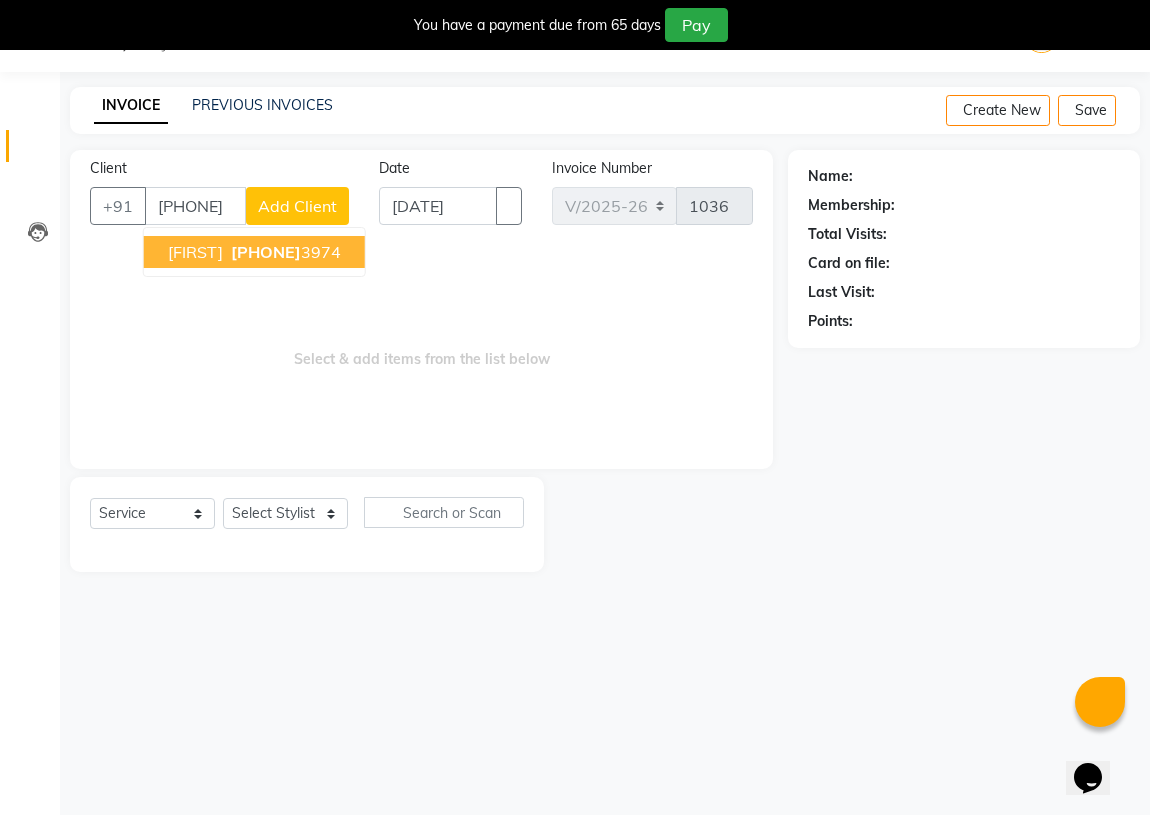 click on "[FIRST]" at bounding box center [195, 252] 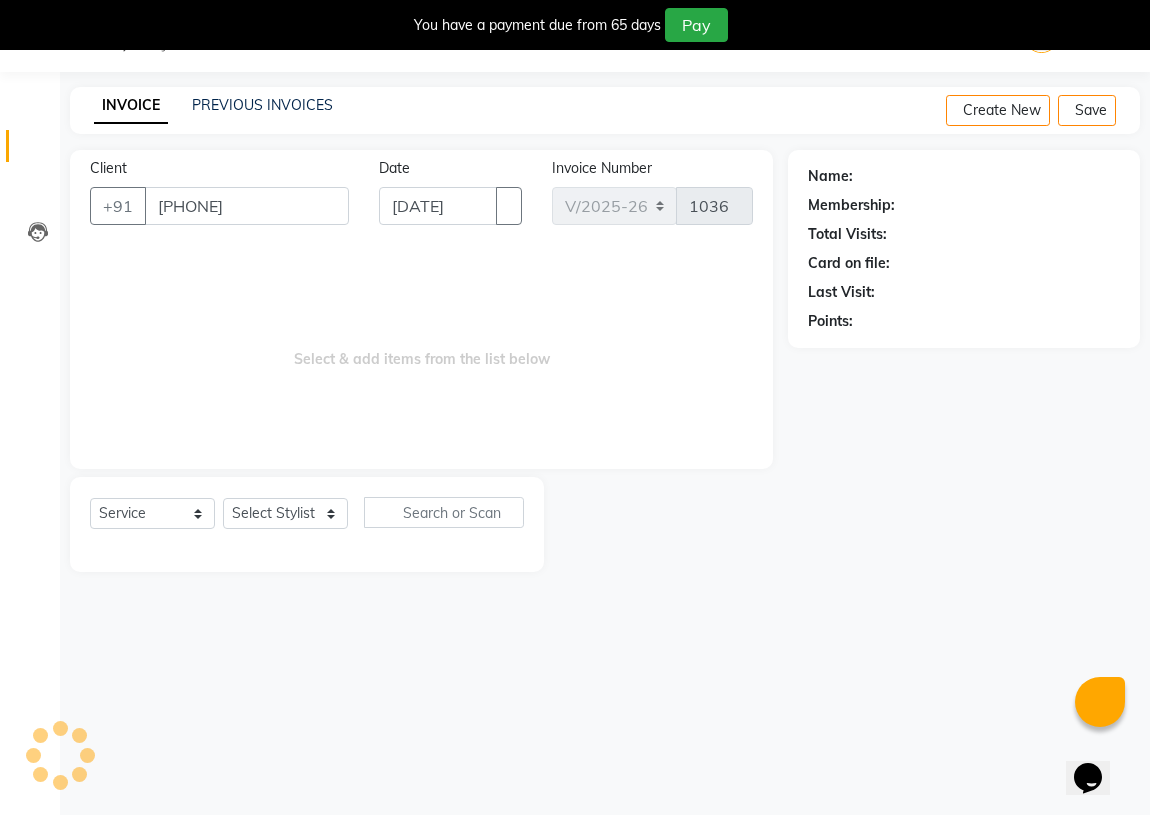 type on "[PHONE]" 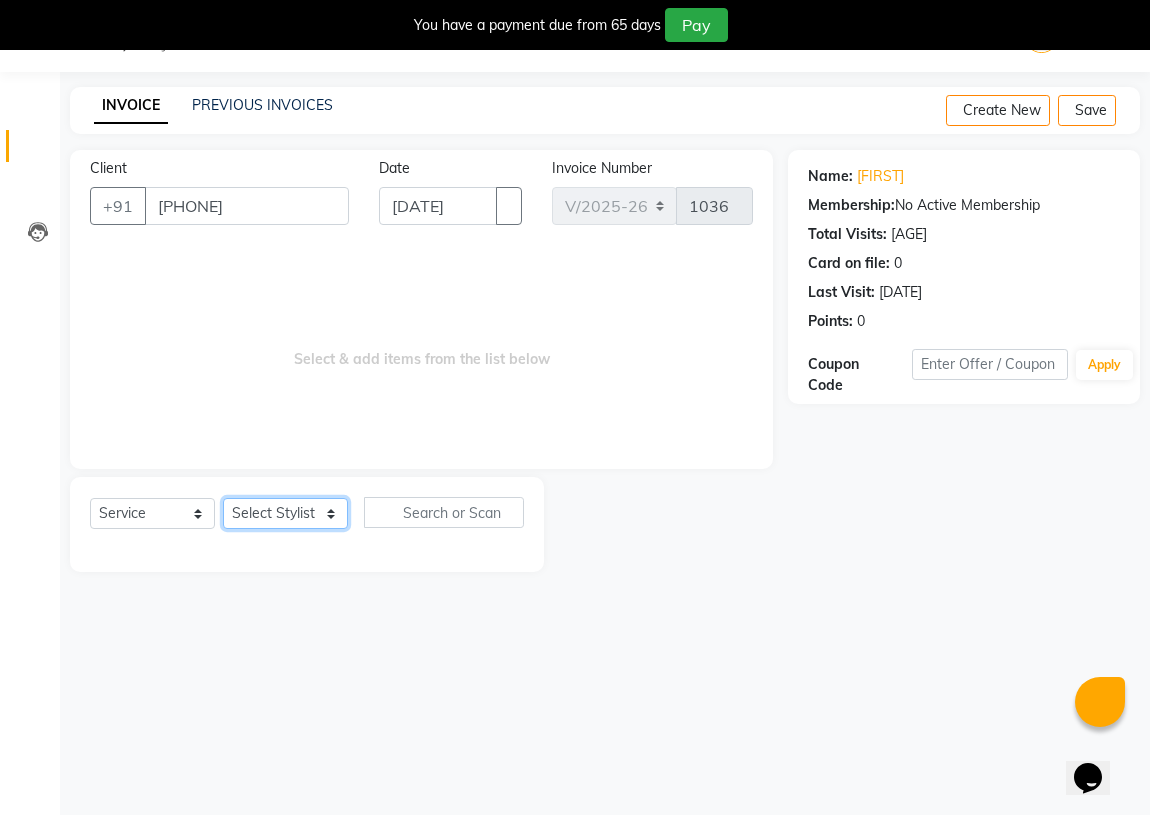 click on "Select Stylist [FIRST] [LAST] [FIRST] [LAST] [FIRST] [LAST] [FIRST] [LAST] [FIRST] [LAST]  Training Department [FIRST]" at bounding box center (285, 513) 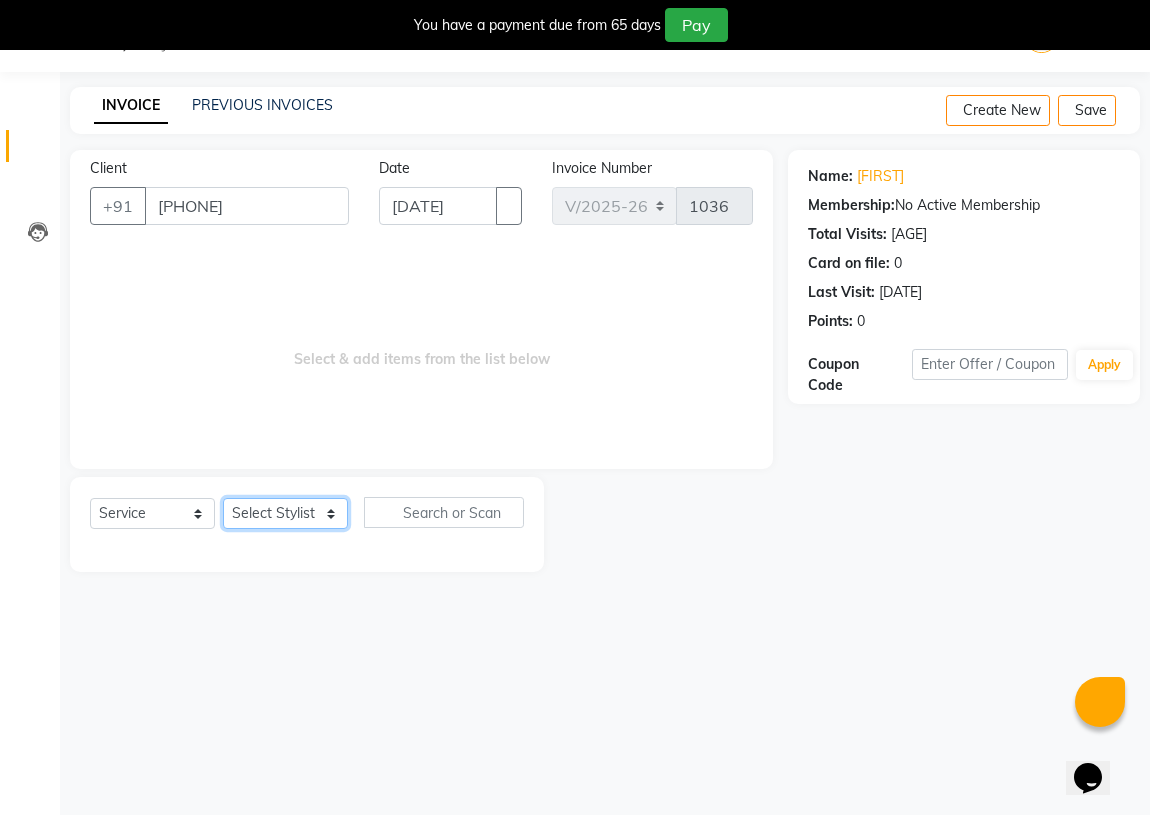 select on "83915" 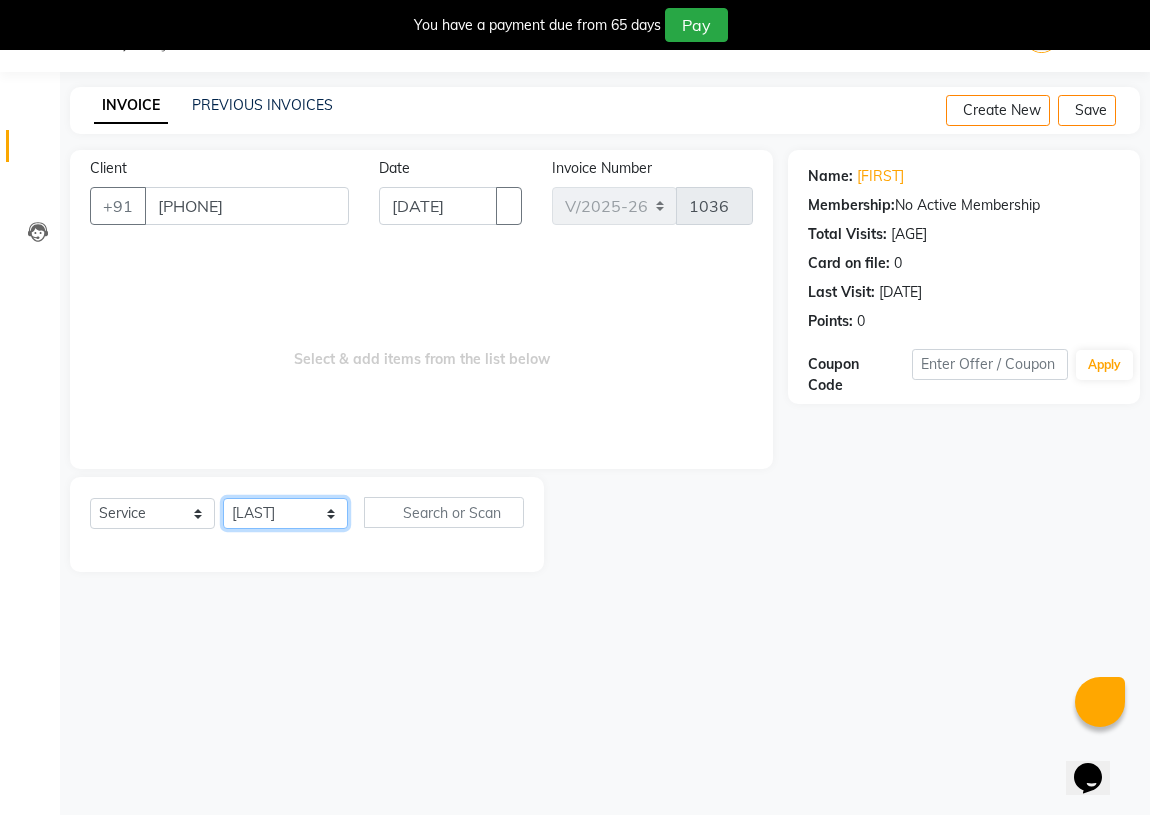 click on "Select Stylist [FIRST] [LAST] [FIRST] [LAST] [FIRST] [LAST] [FIRST] [LAST] [FIRST] [LAST]  Training Department [FIRST]" at bounding box center (285, 513) 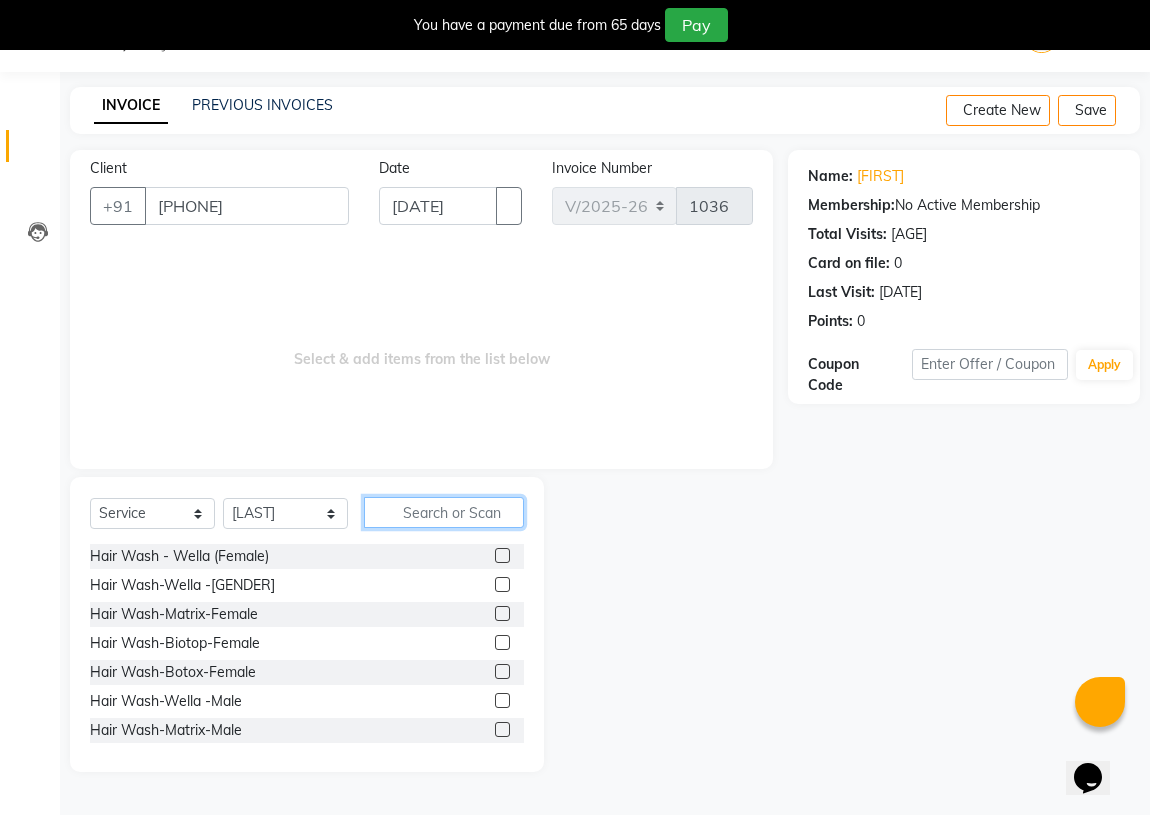 click at bounding box center [444, 512] 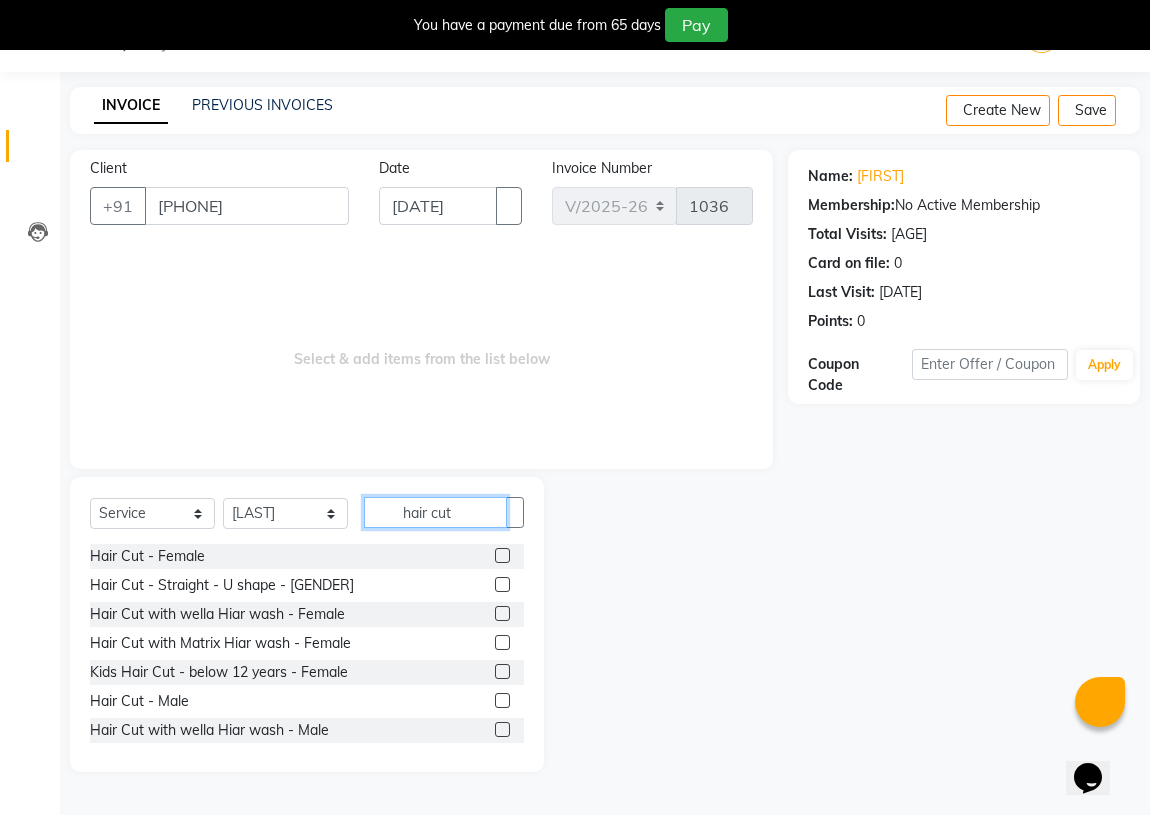 type on "hair cut" 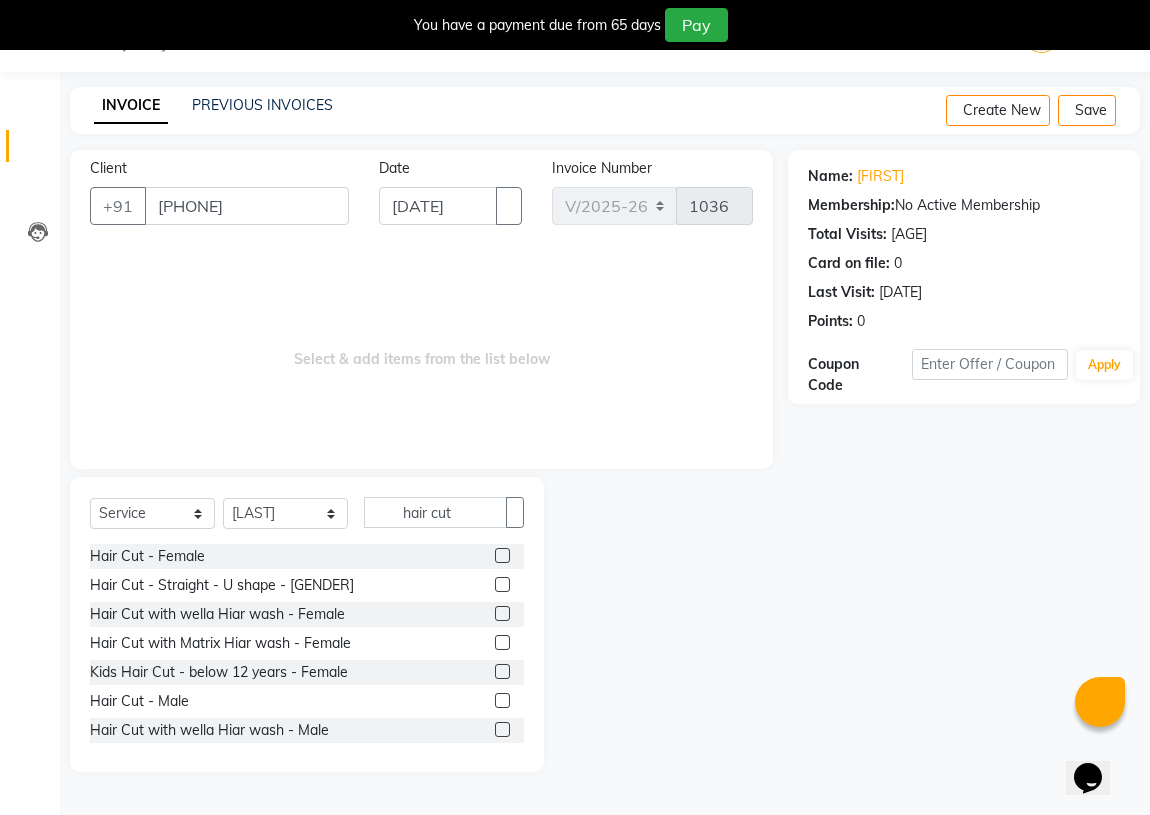 click at bounding box center (502, 700) 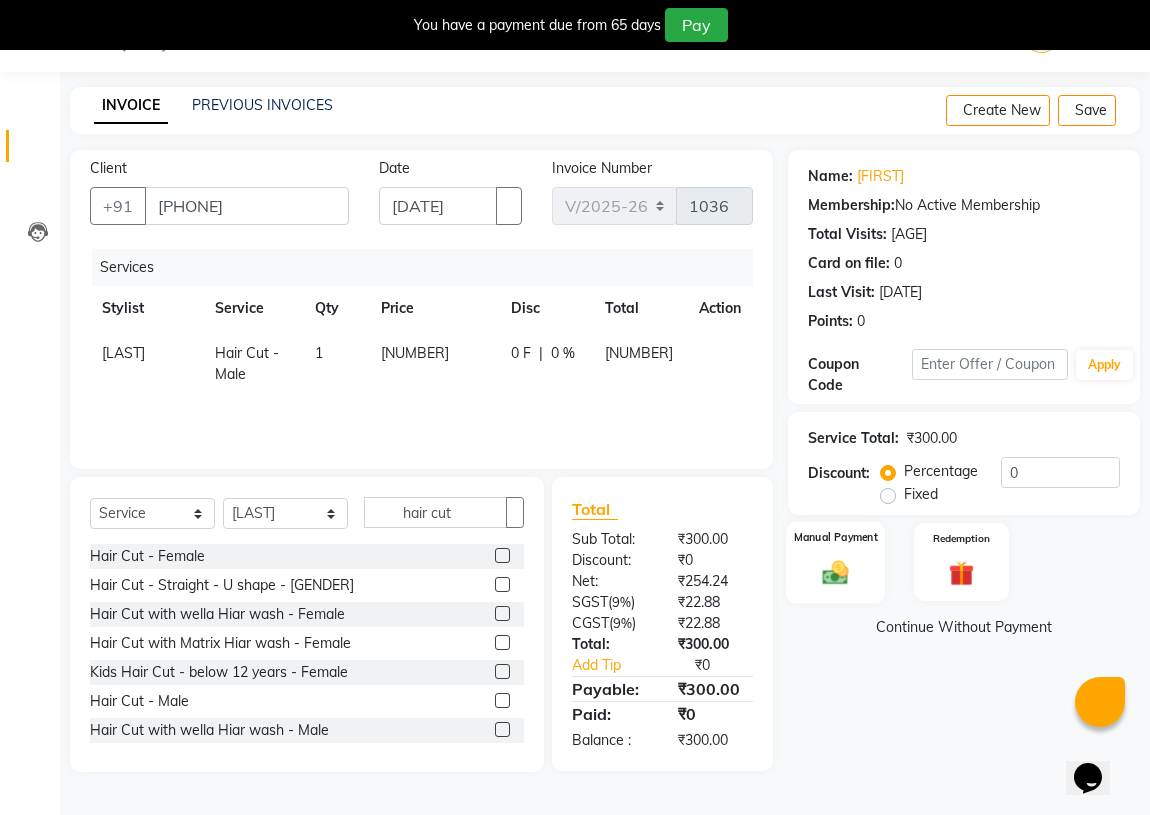 click at bounding box center [835, 572] 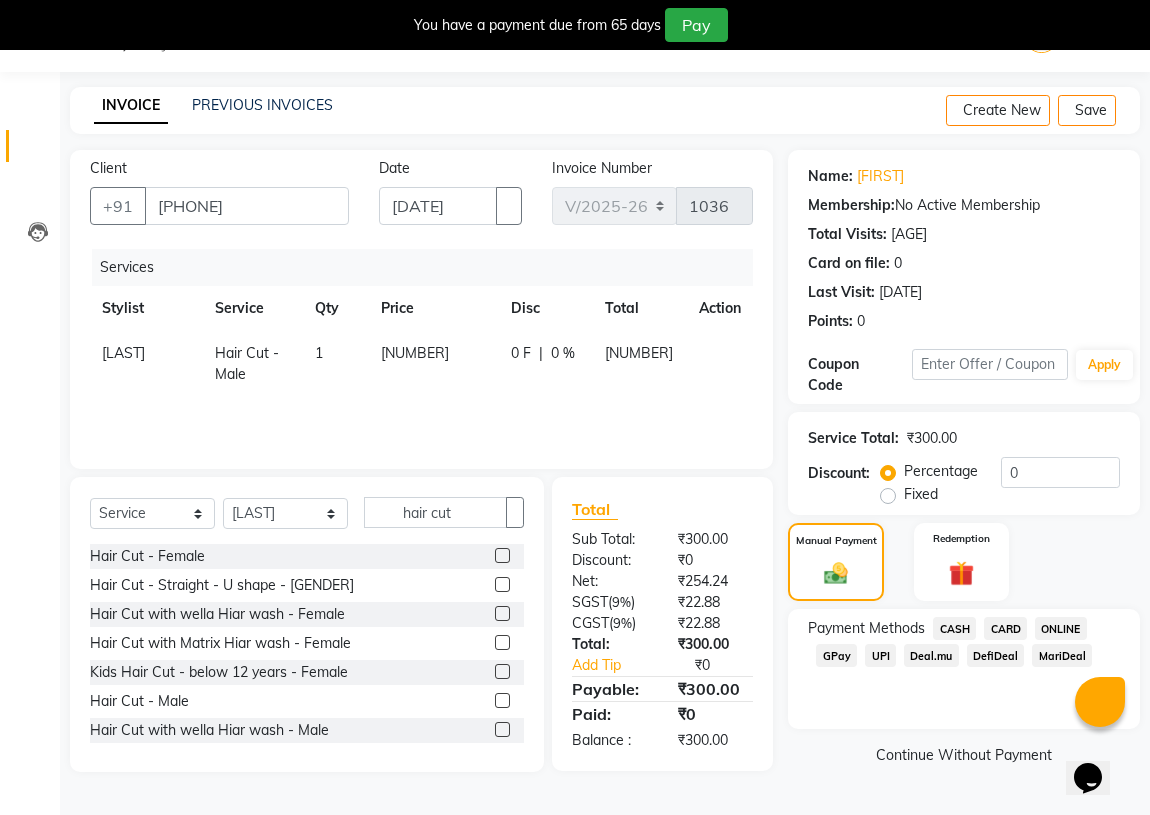 click on "CASH" at bounding box center [954, 628] 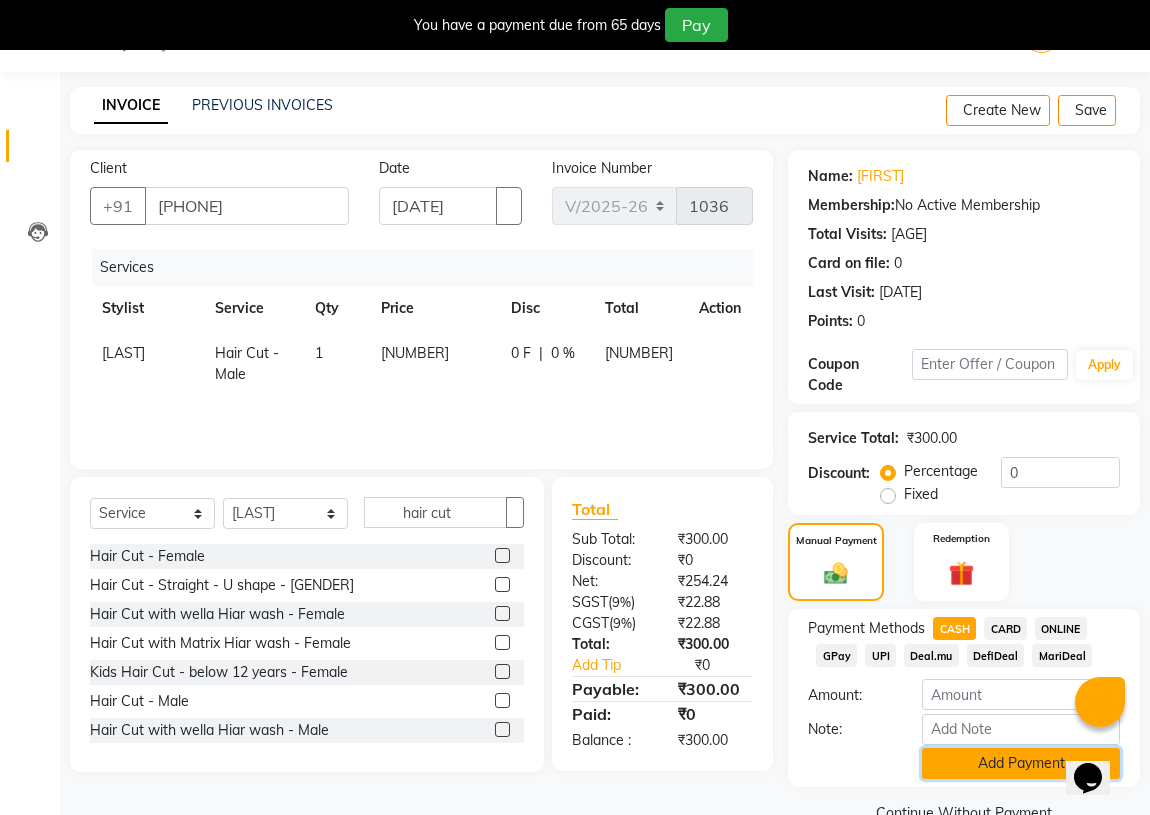 click on "Add Payment" at bounding box center [1021, 763] 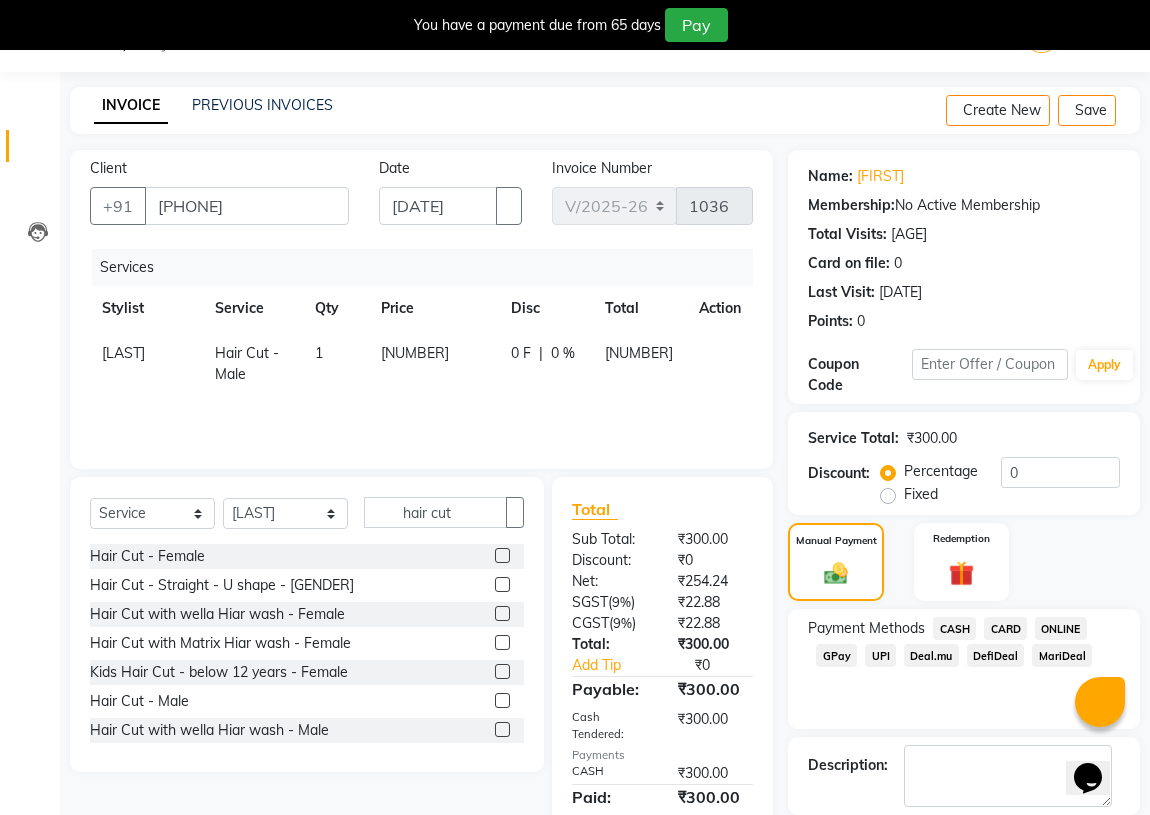 scroll, scrollTop: 153, scrollLeft: 0, axis: vertical 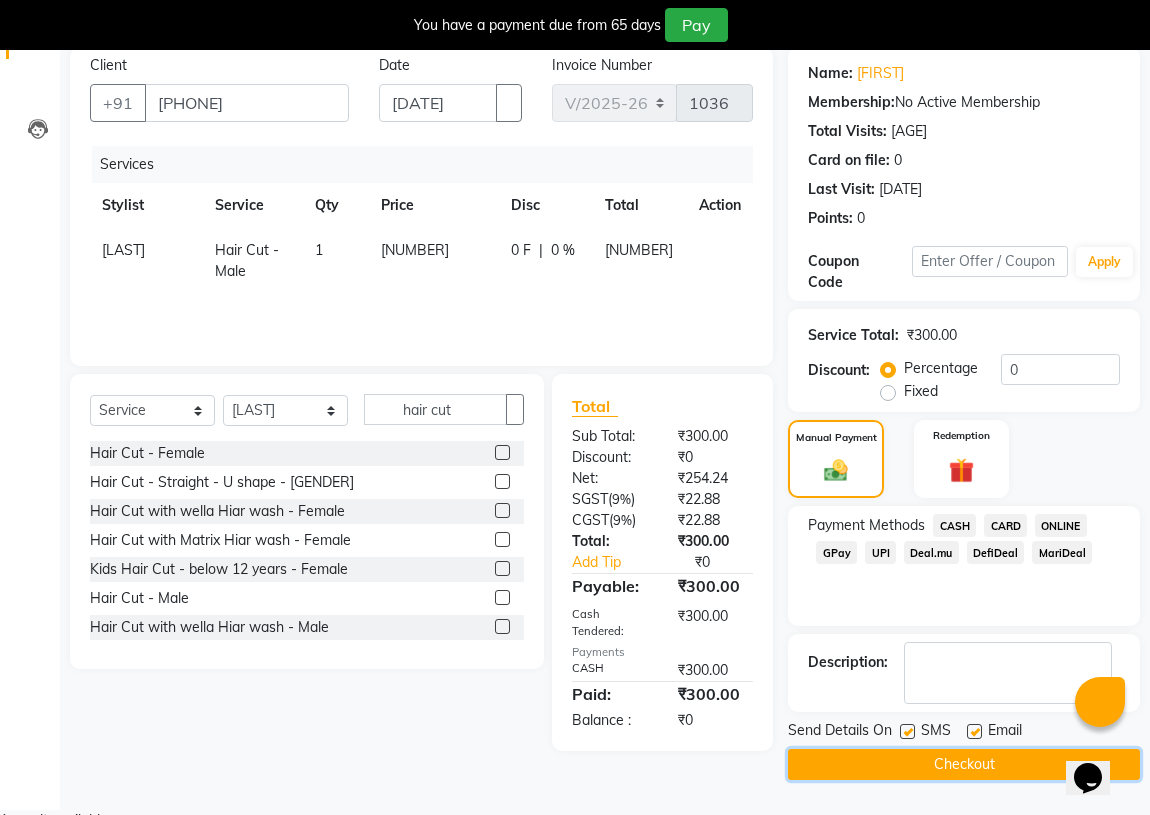 click on "Checkout" at bounding box center (964, 764) 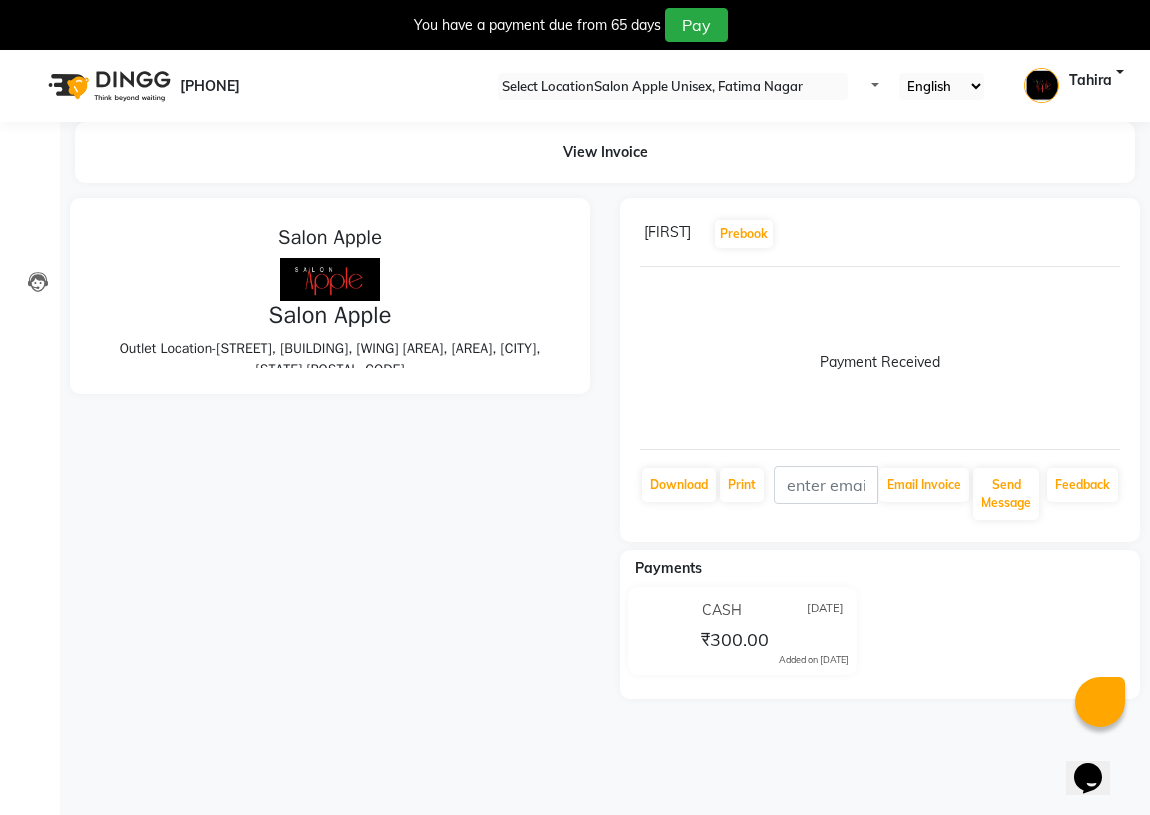 scroll, scrollTop: 0, scrollLeft: 0, axis: both 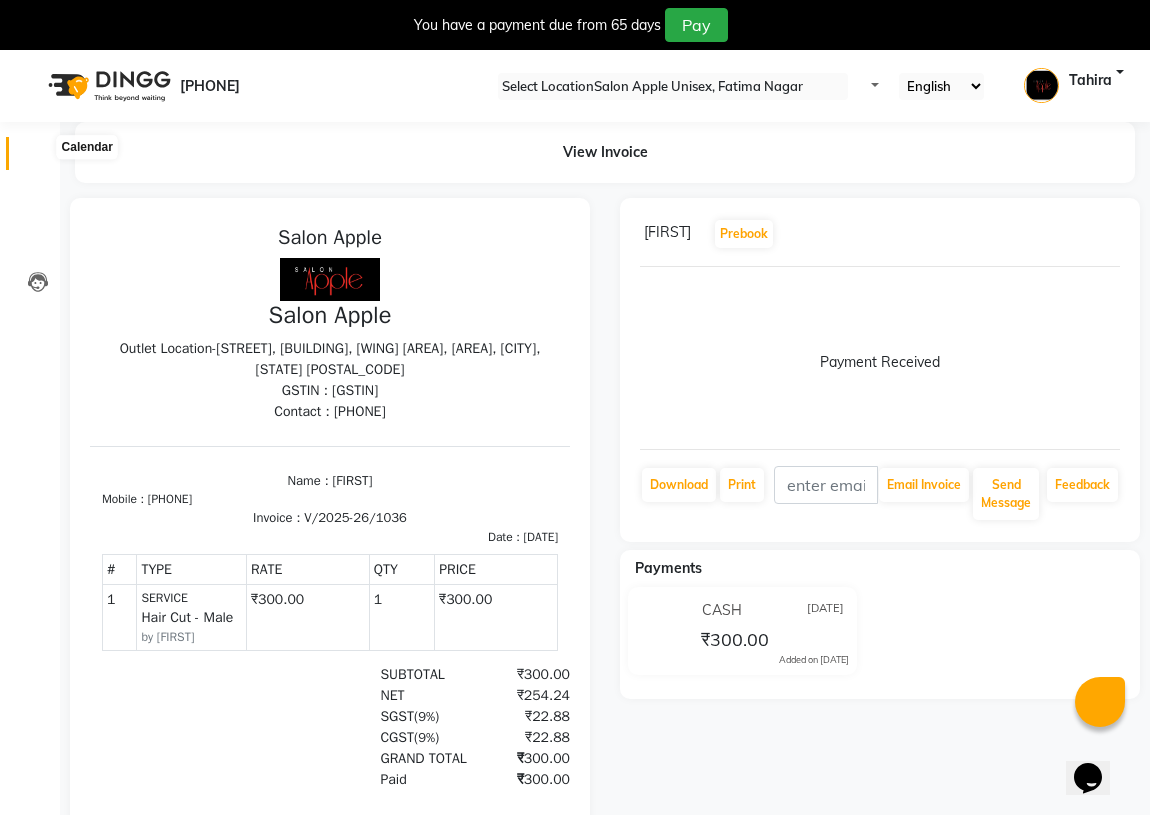 click at bounding box center [38, 158] 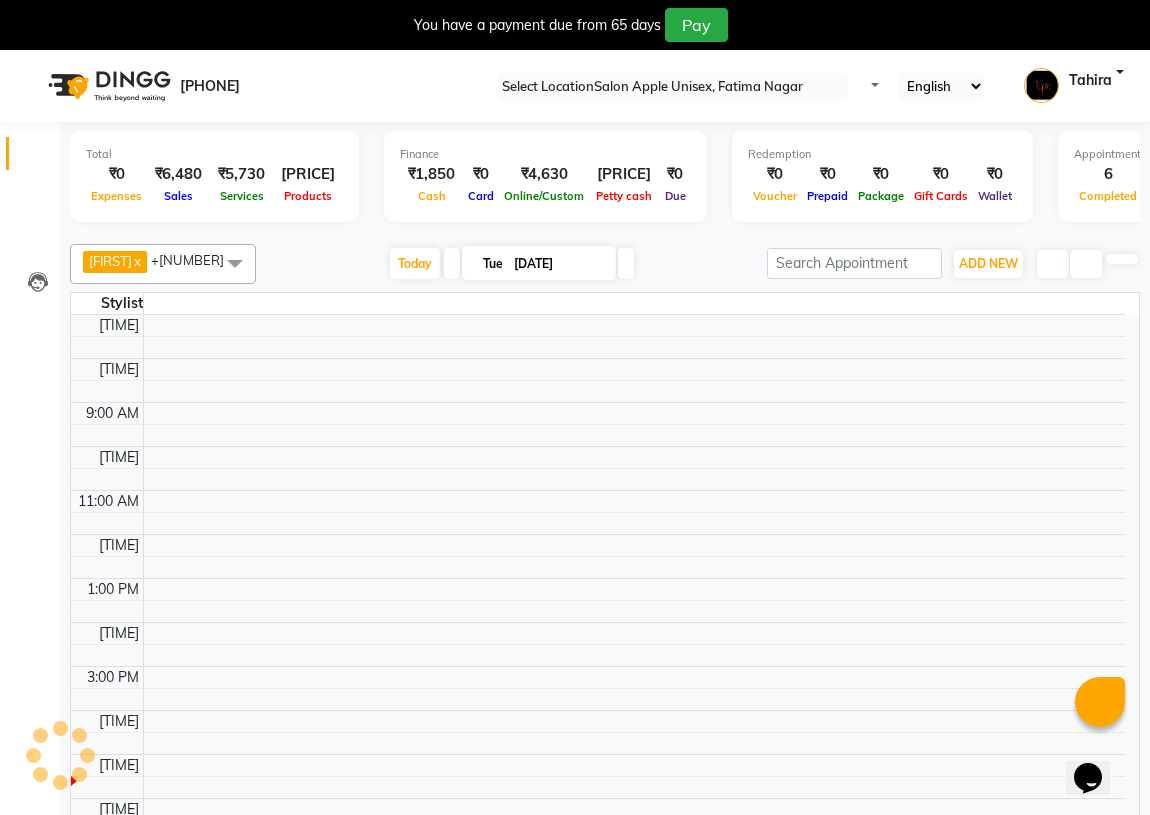 scroll, scrollTop: 151, scrollLeft: 0, axis: vertical 